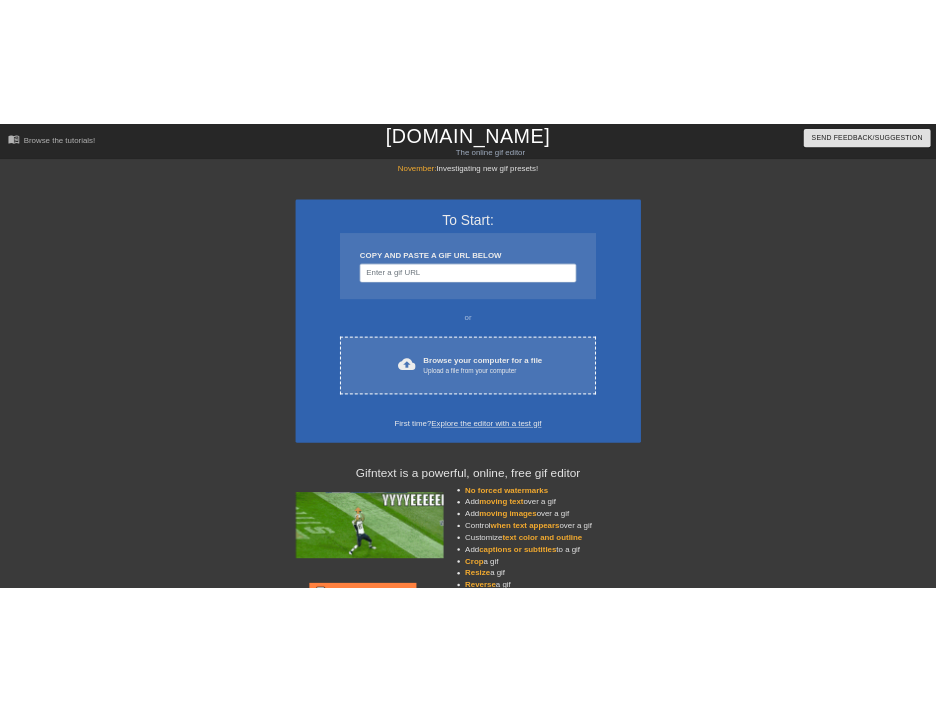 scroll, scrollTop: 0, scrollLeft: 0, axis: both 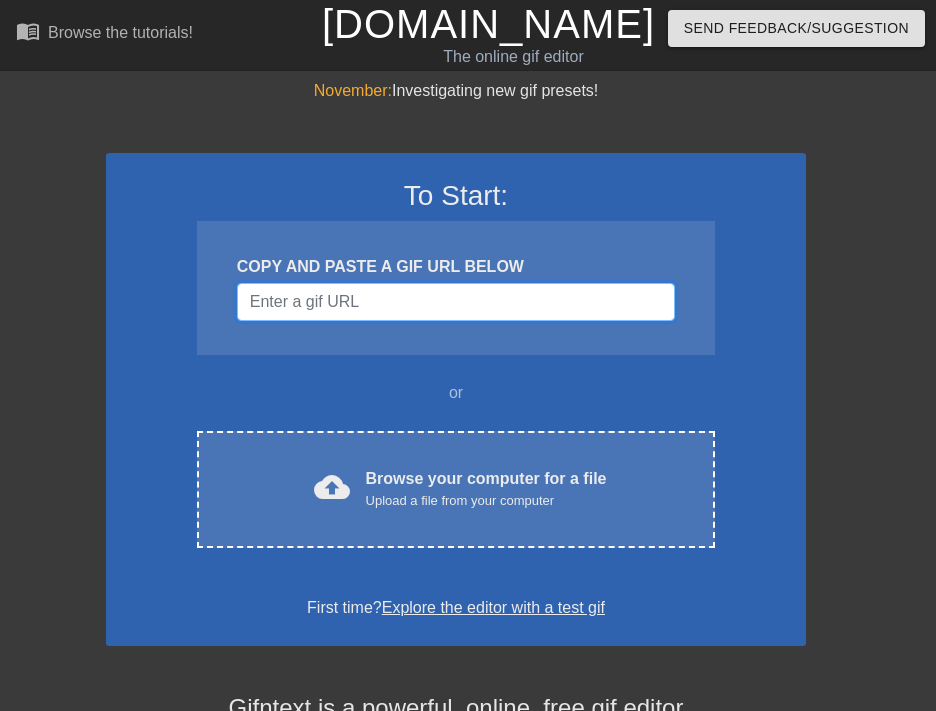 click at bounding box center (456, 302) 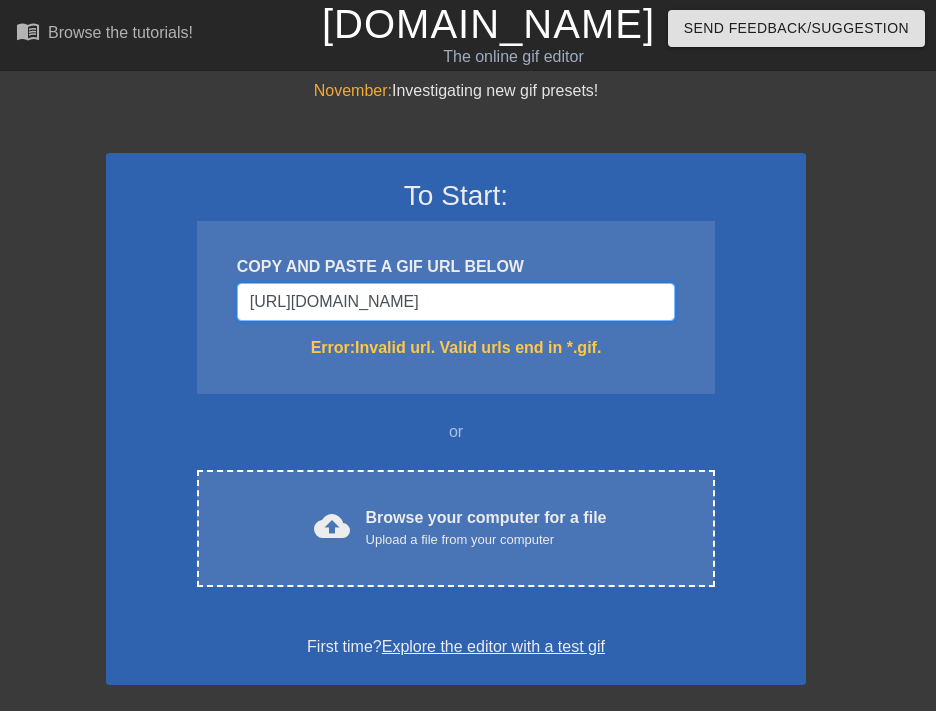 type on "[URL][DOMAIN_NAME]" 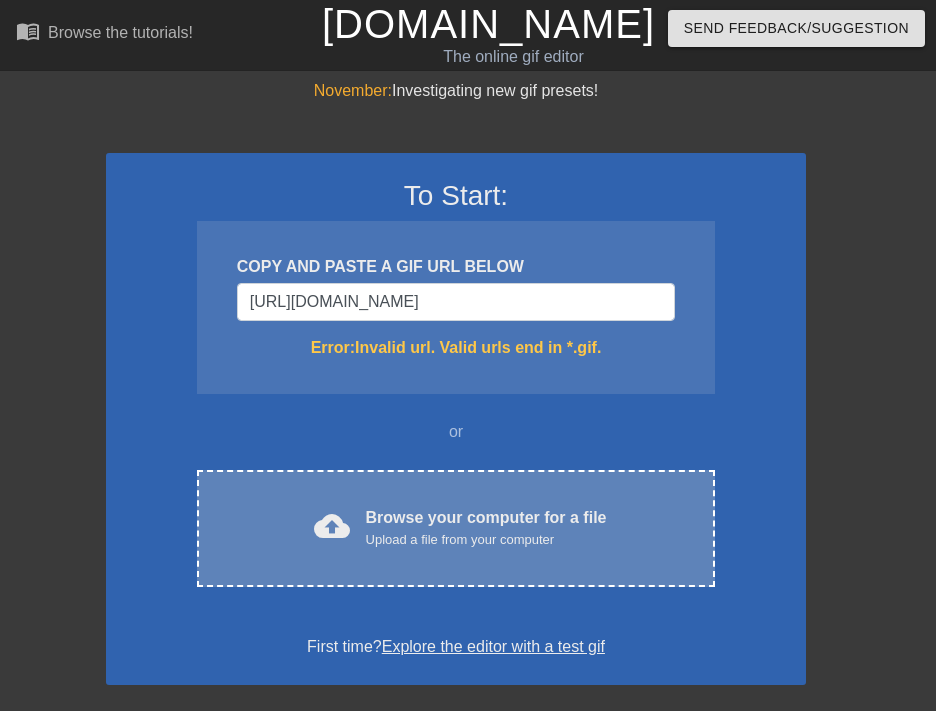 click on "Browse your computer for a file Upload a file from your computer" at bounding box center (486, 528) 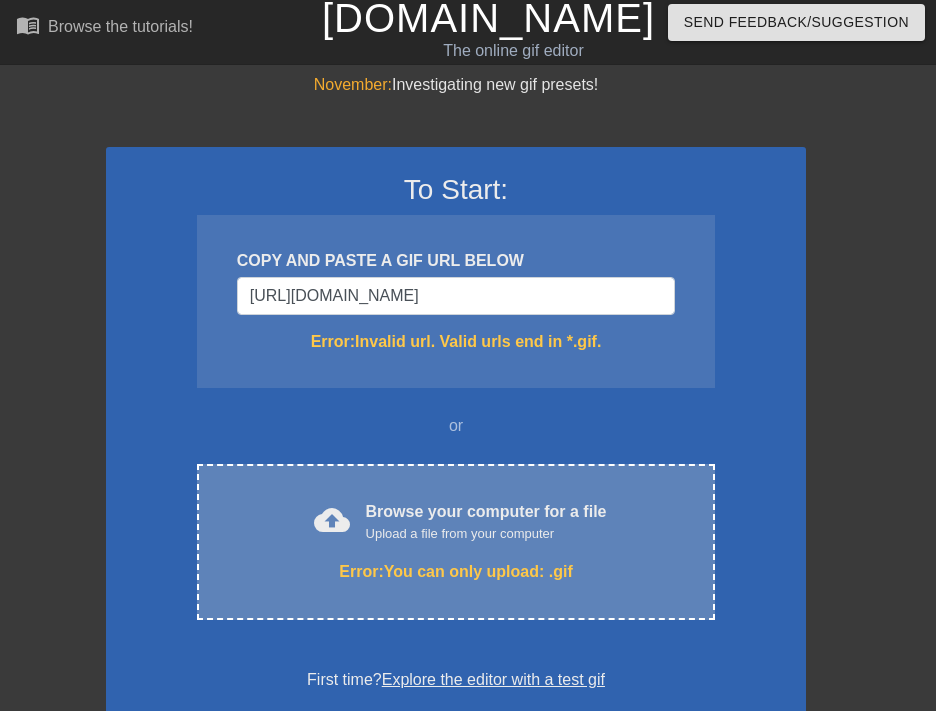 scroll, scrollTop: 300, scrollLeft: 0, axis: vertical 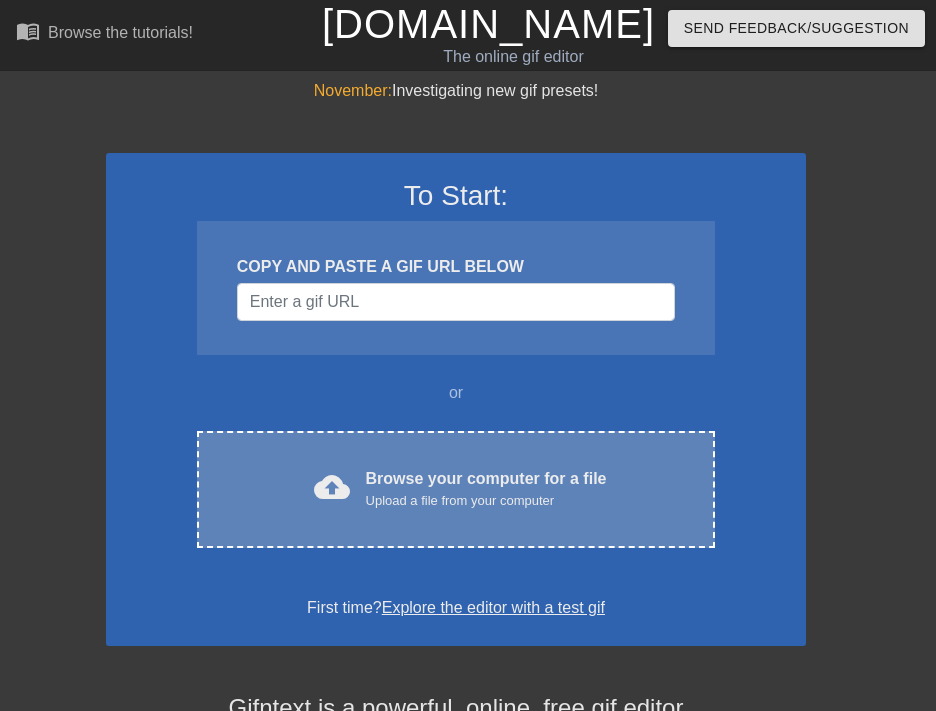 click on "cloud_upload Browse your computer for a file Upload a file from your computer" at bounding box center [456, 489] 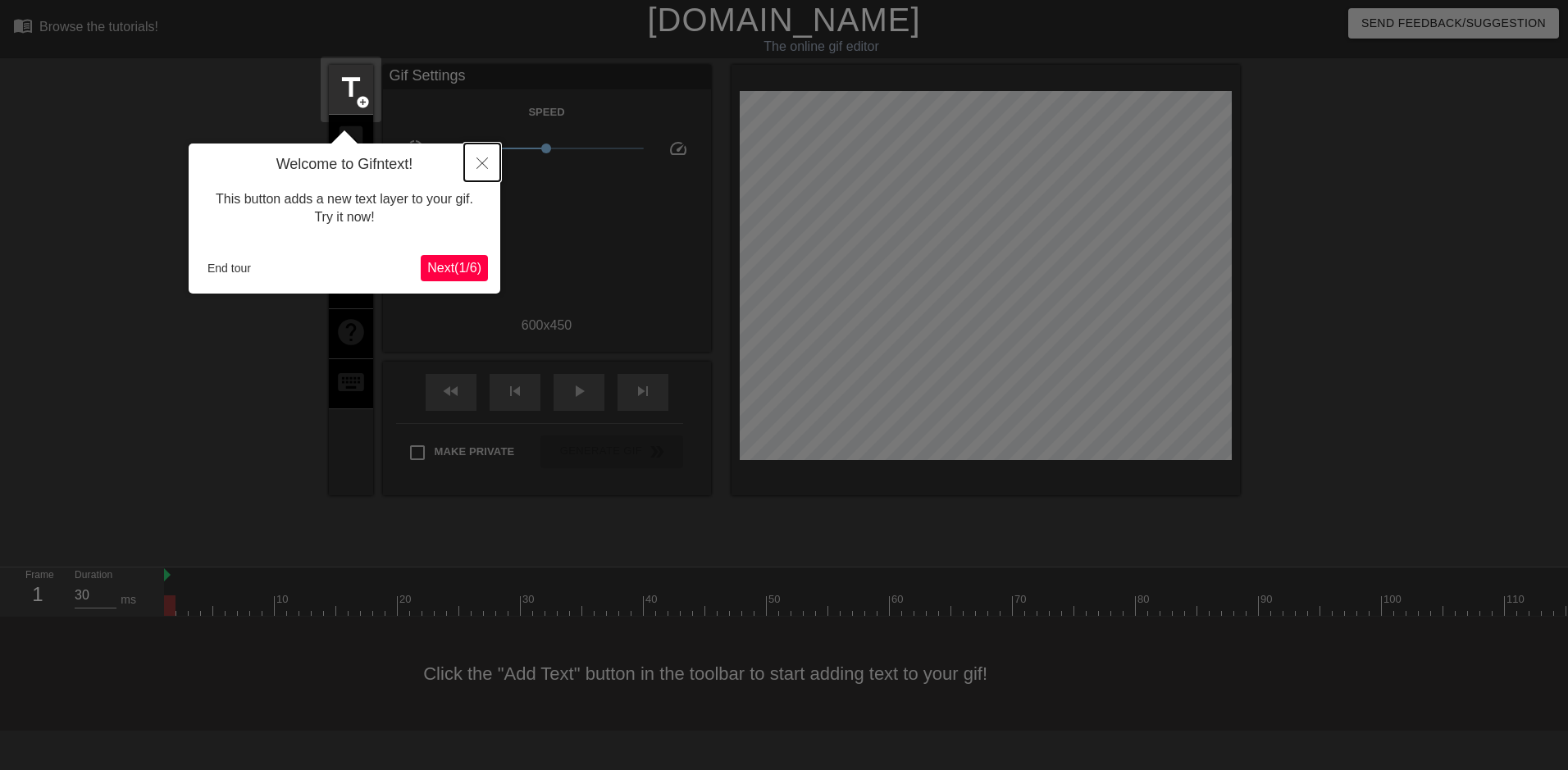click at bounding box center (482, 162) 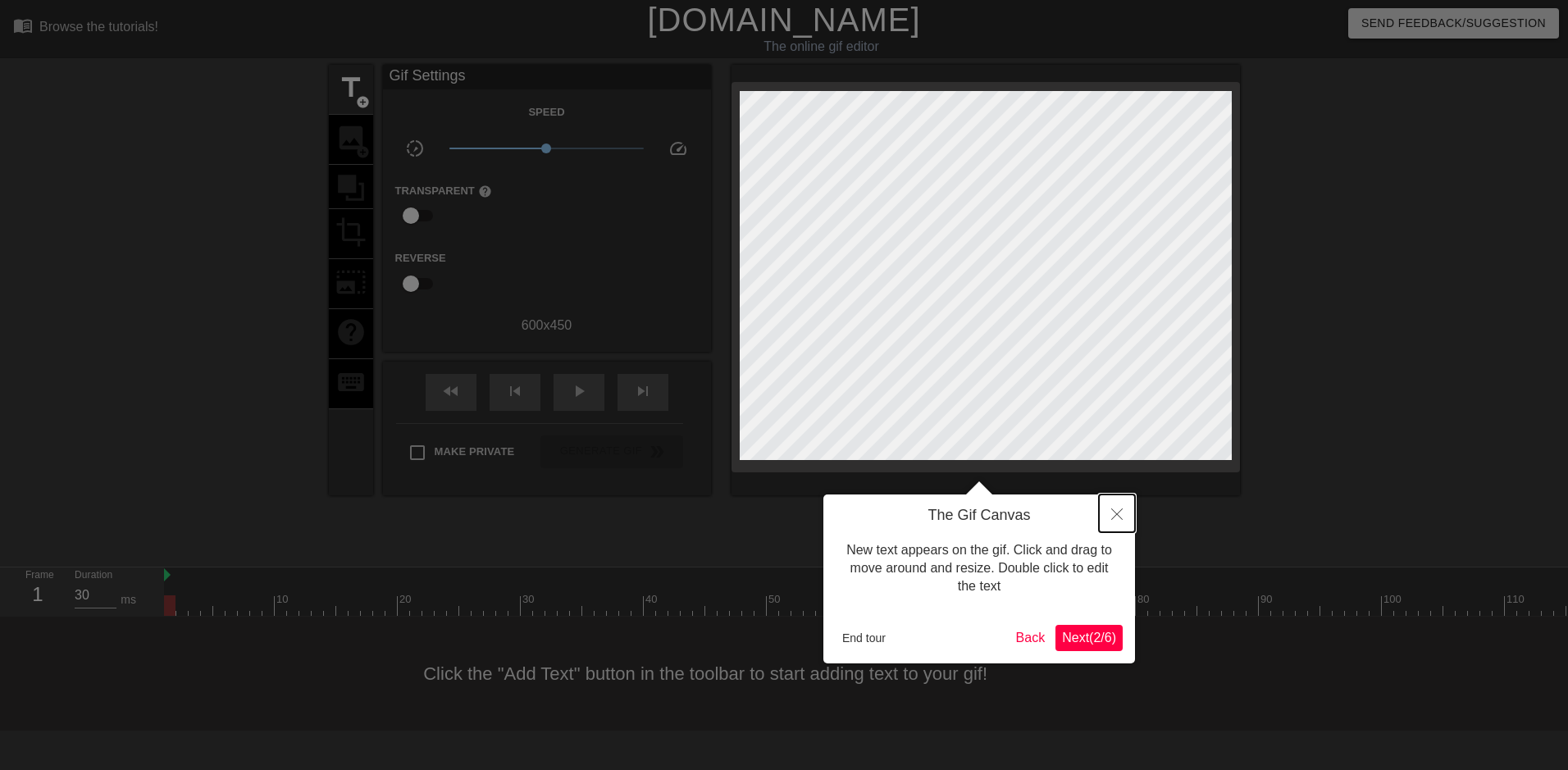 click at bounding box center [1117, 513] 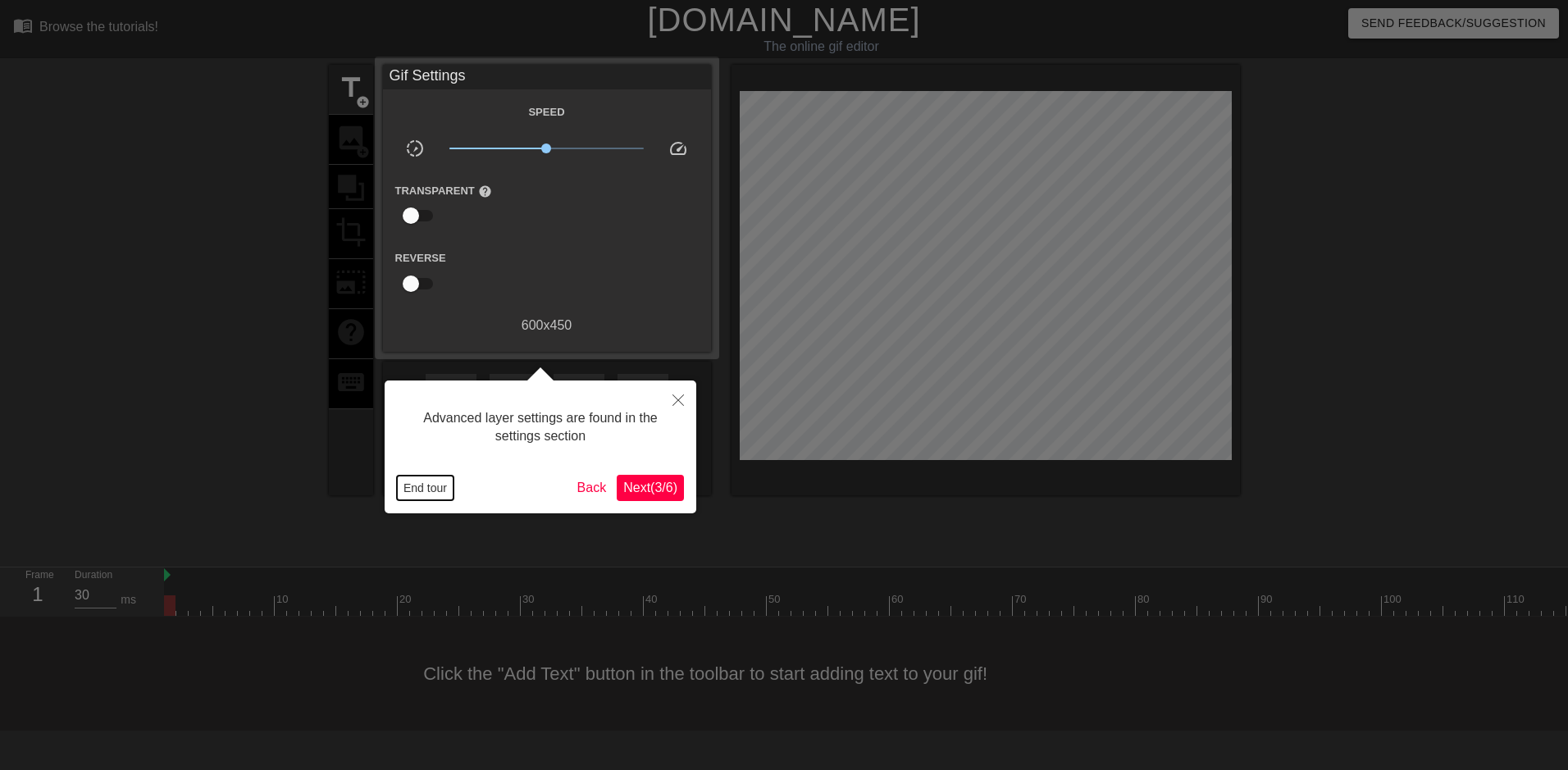 click on "End tour" at bounding box center (425, 488) 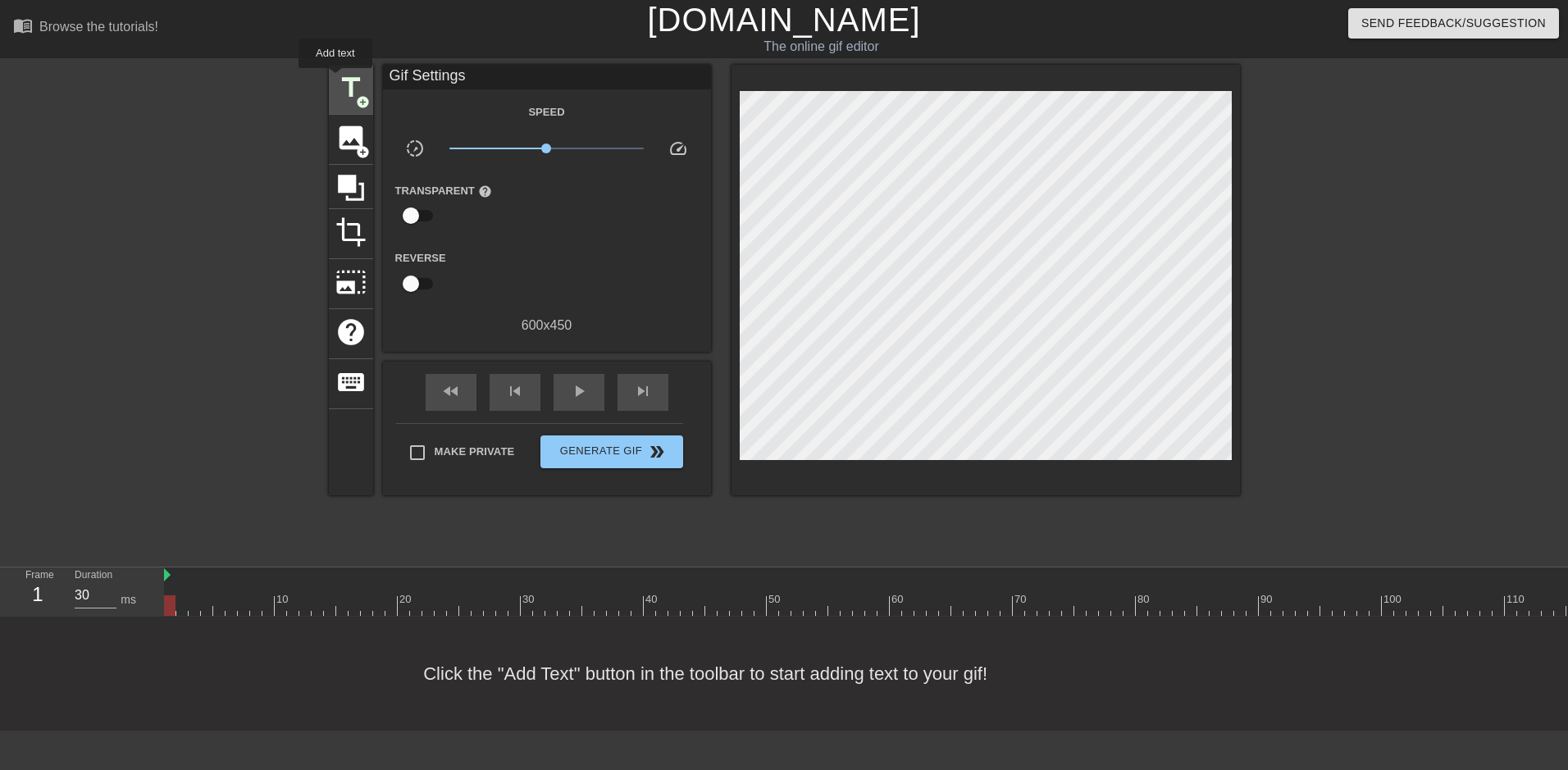 click on "title" at bounding box center [351, 88] 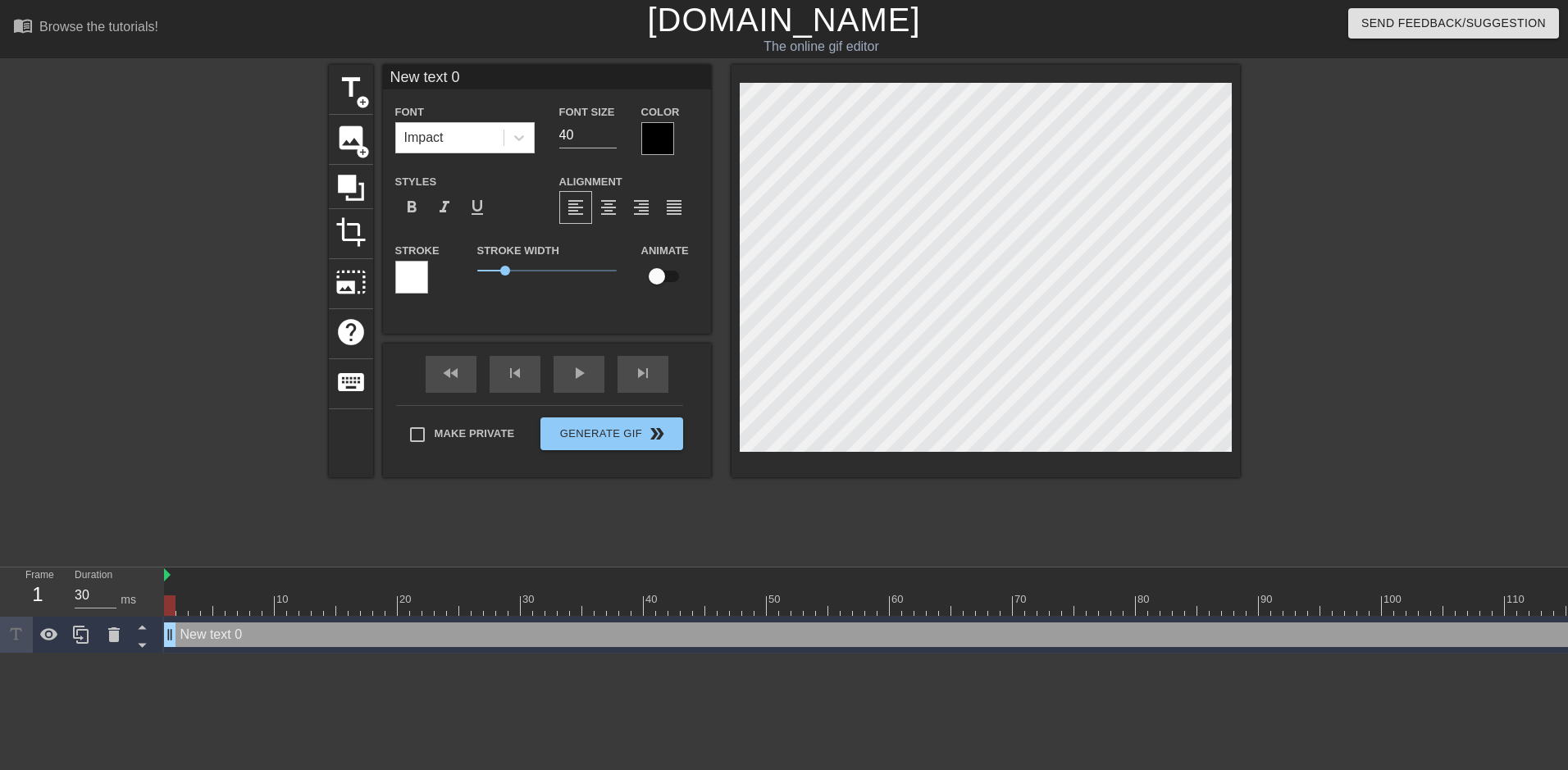 click on "New text 0" at bounding box center [547, 77] 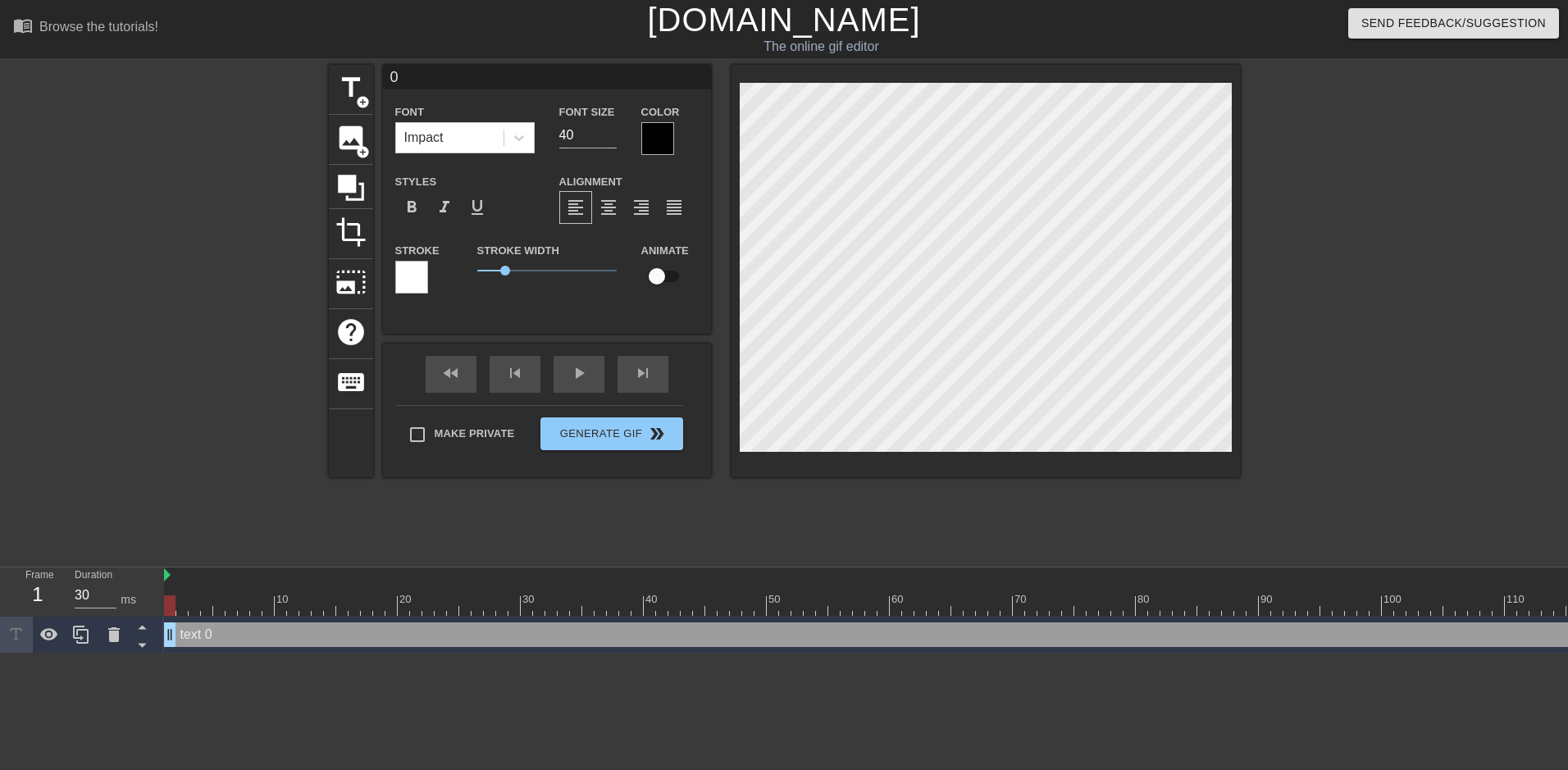 type on "0" 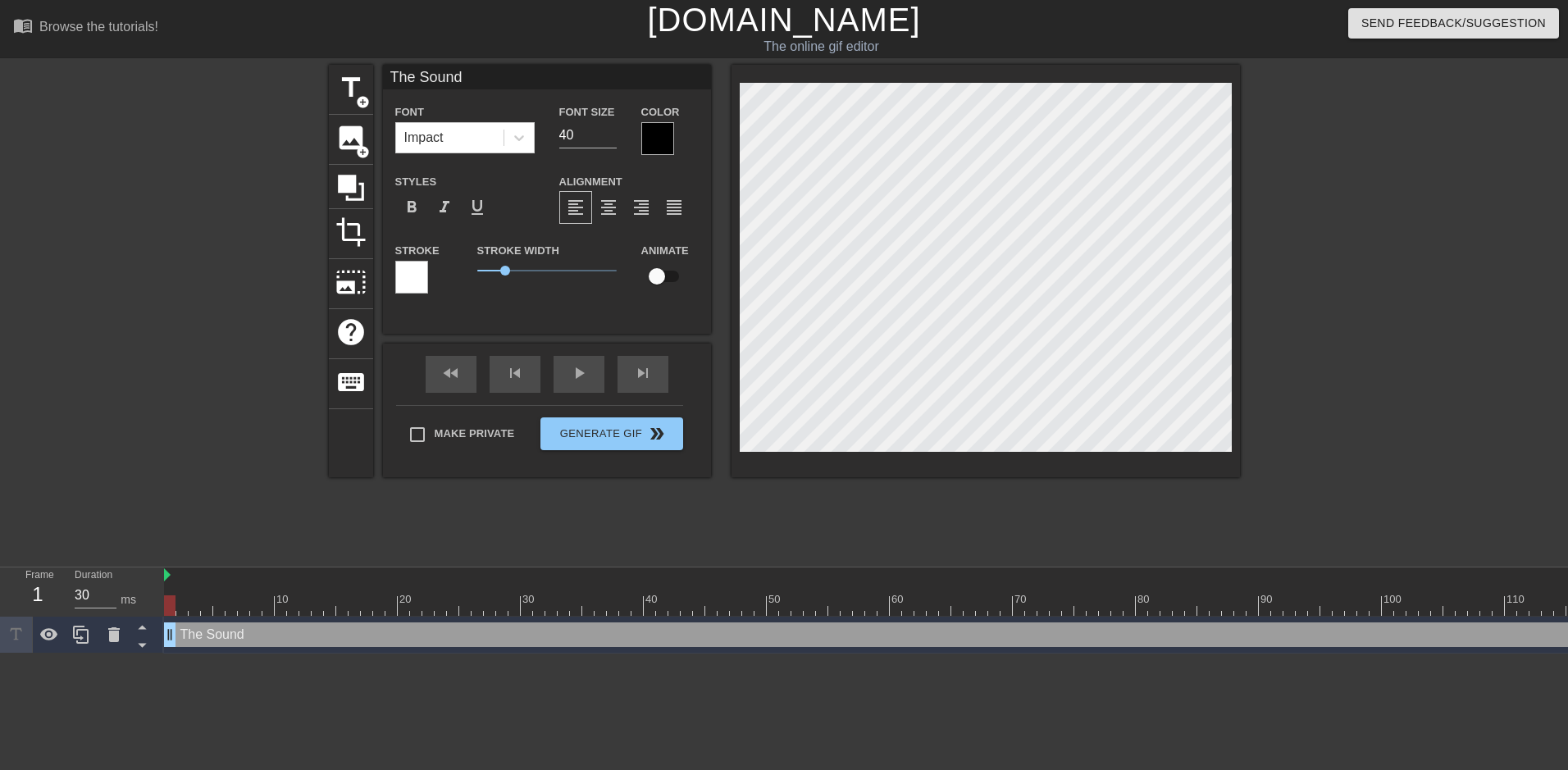 type on "The Sound" 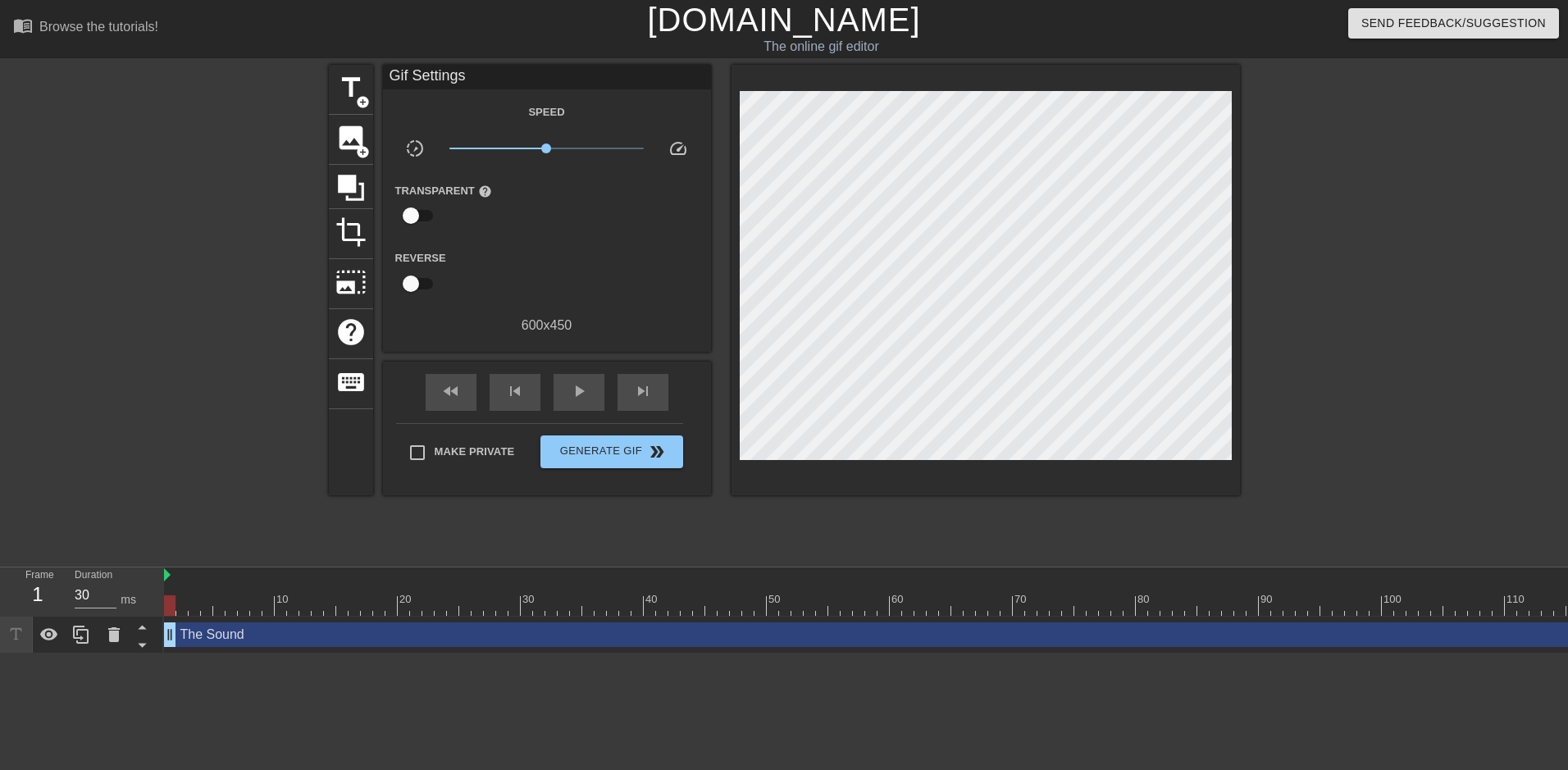 click on "menu_book Browse the tutorials! Gifntext.com The online gif editor Send Feedback/Suggestion     title add_circle image add_circle crop photo_size_select_large help keyboard Gif Settings Speed slow_motion_video x1.00 speed Transparent help Reverse 600  x  450 fast_rewind skip_previous play_arrow skip_next Make Private Generate Gif double_arrow     Frame 1 Duration 30 ms                                       10                                         20                                         30                                         40                                         50                                         60                                         70                                         80                                         90                                         100" at bounding box center [784, 326] 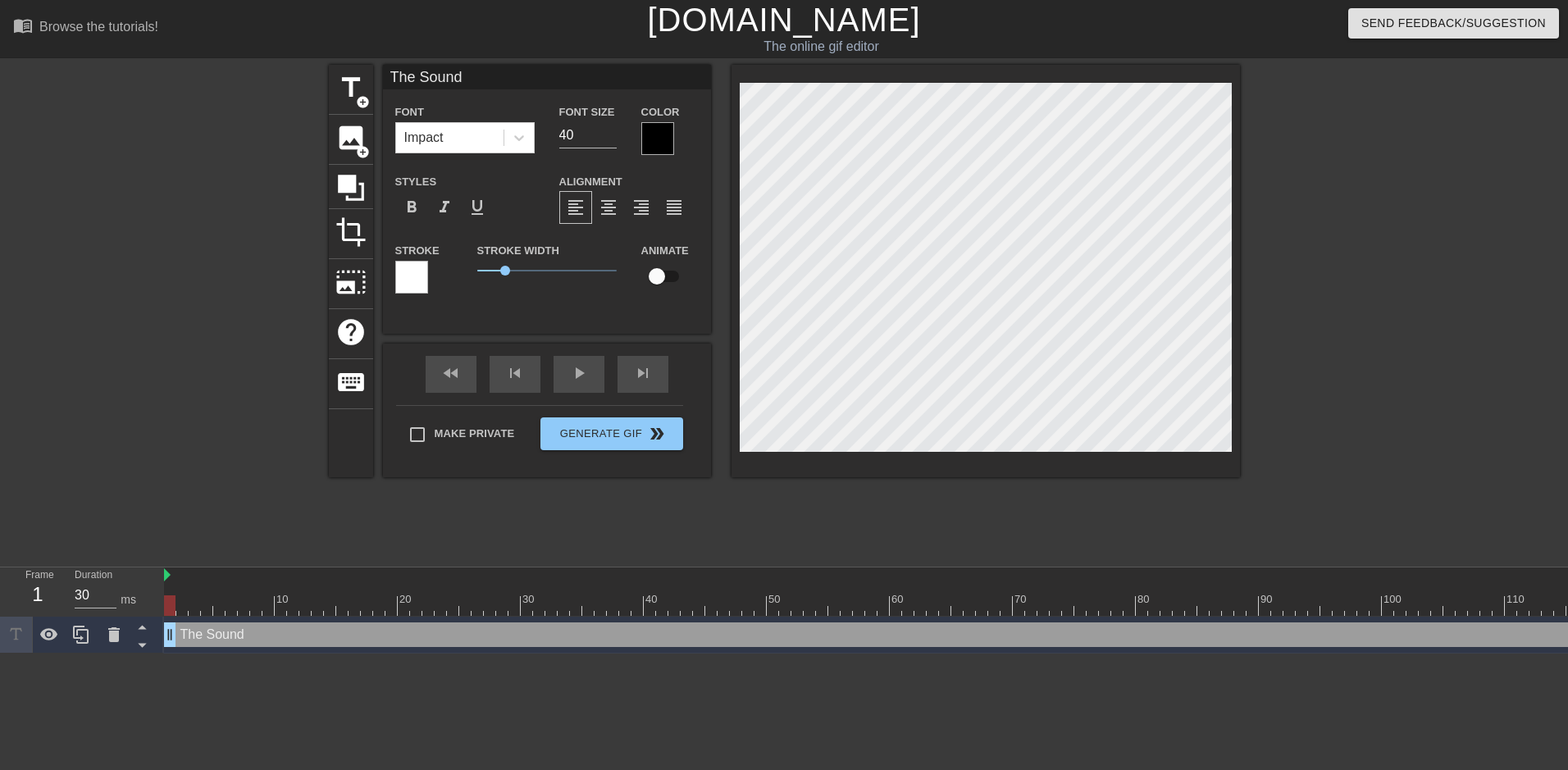 click on "The Sound" at bounding box center (547, 77) 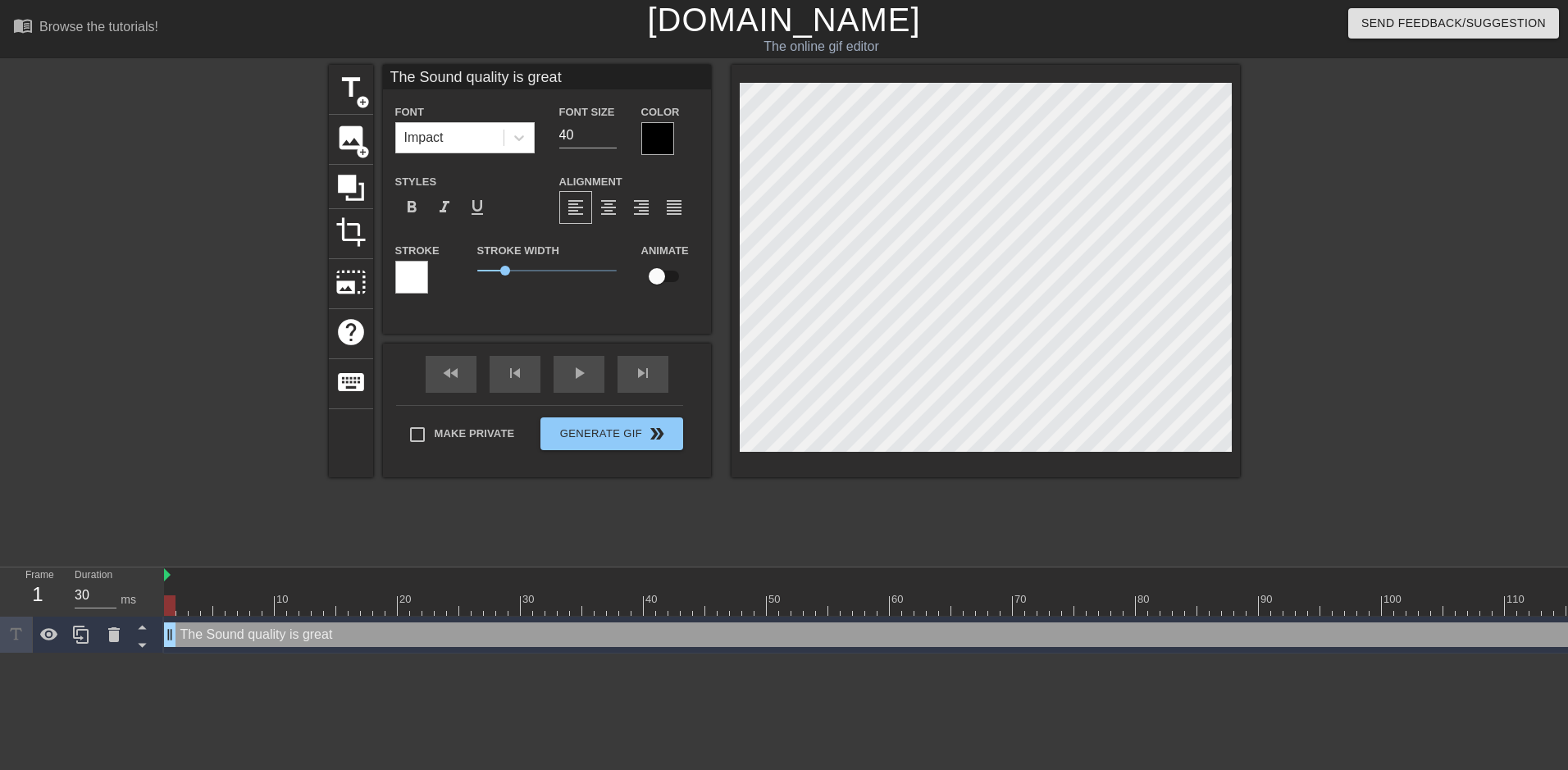 type on "The Sound quality is great" 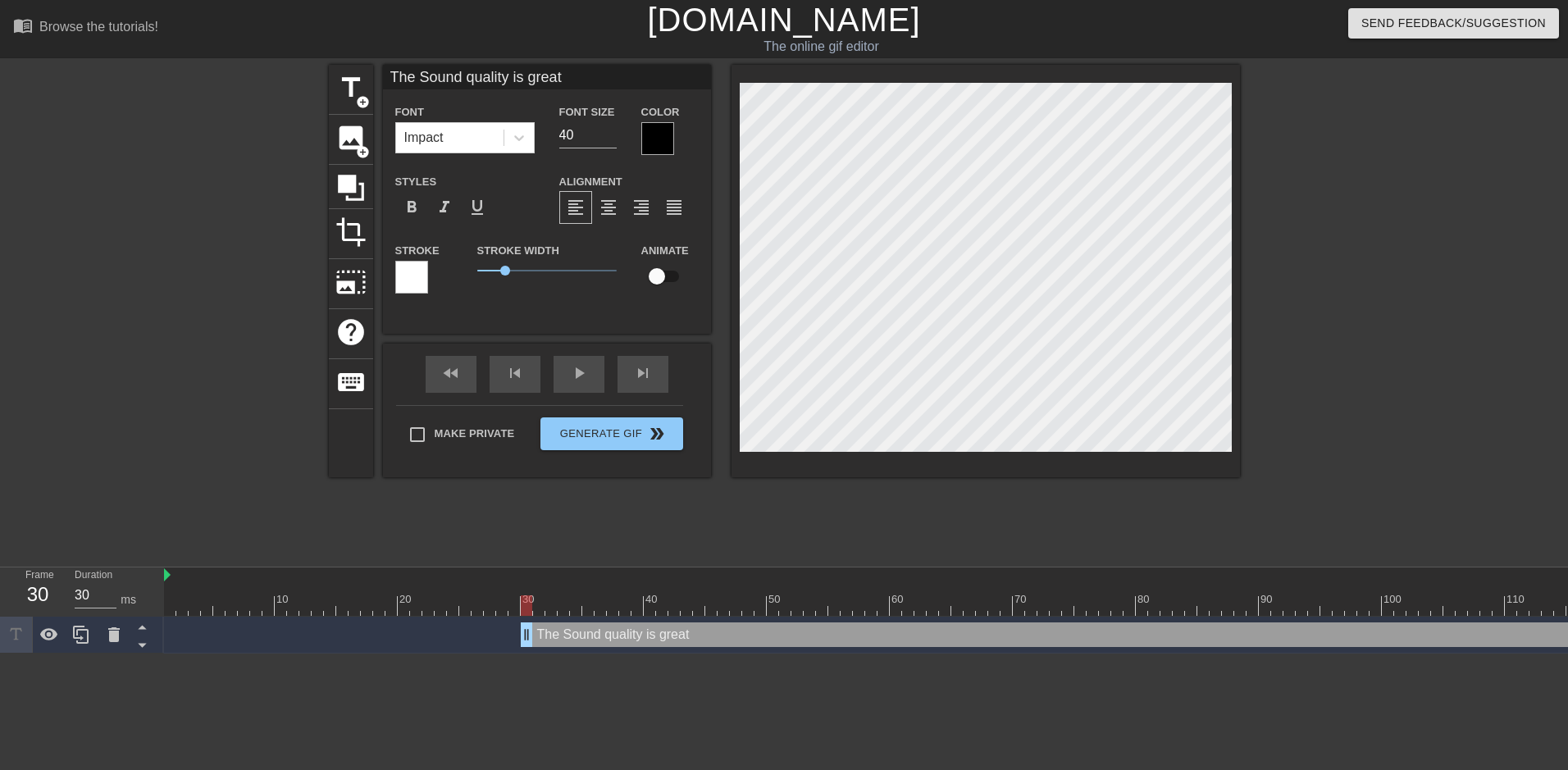 drag, startPoint x: 171, startPoint y: 635, endPoint x: 528, endPoint y: 598, distance: 358.9122 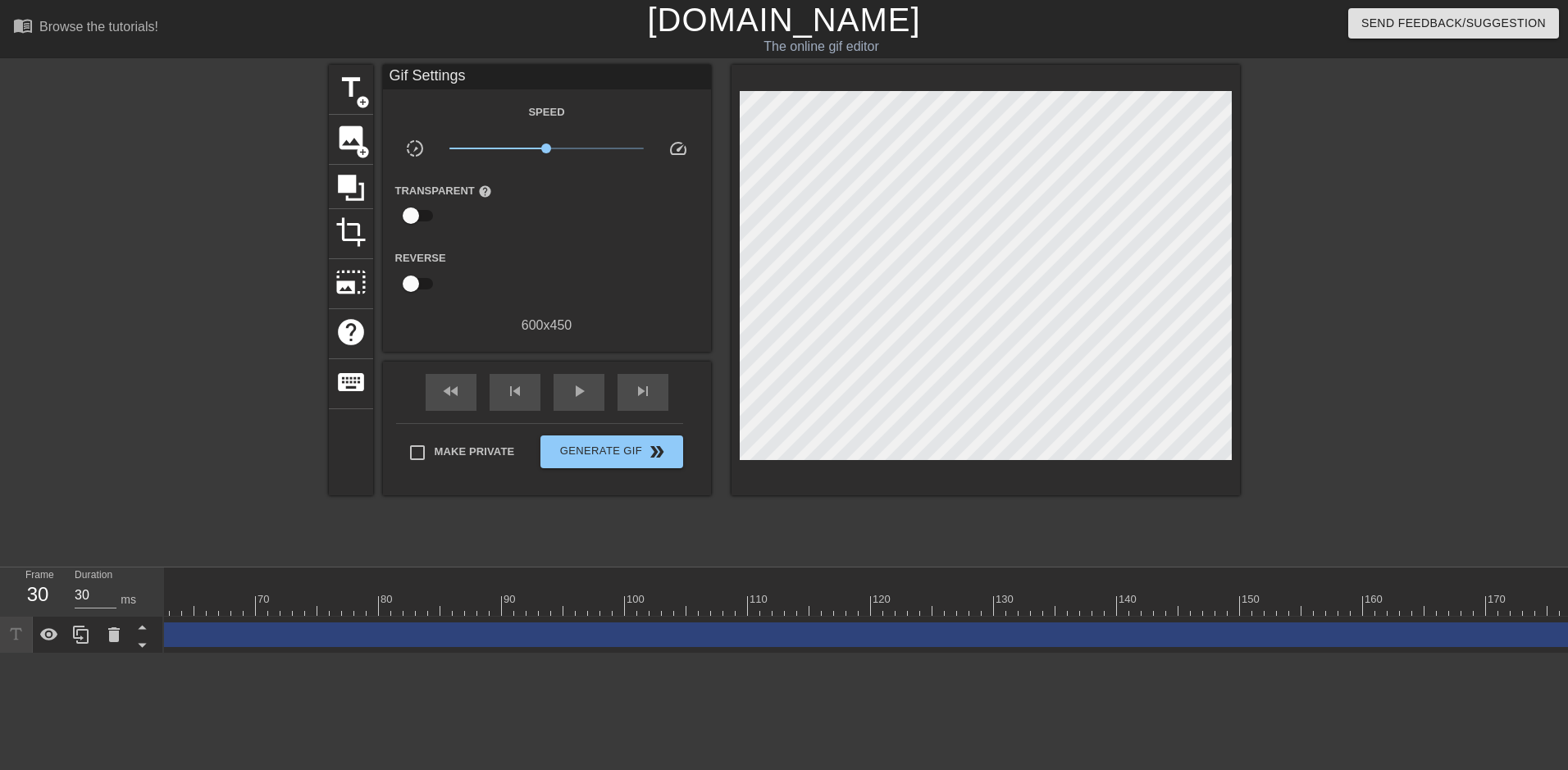 scroll, scrollTop: 0, scrollLeft: 987, axis: horizontal 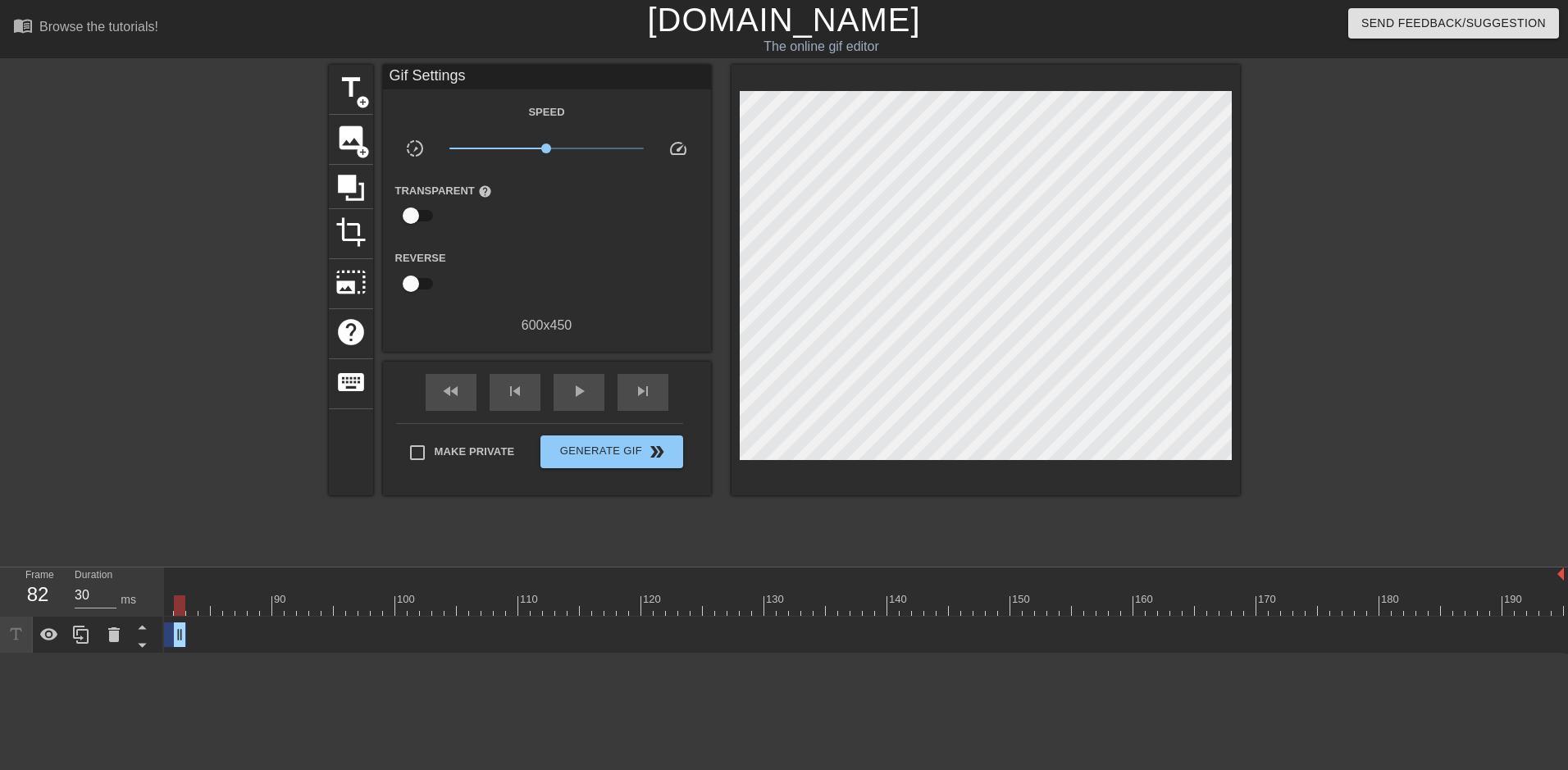 drag, startPoint x: 1557, startPoint y: 626, endPoint x: 179, endPoint y: 630, distance: 1378.0058 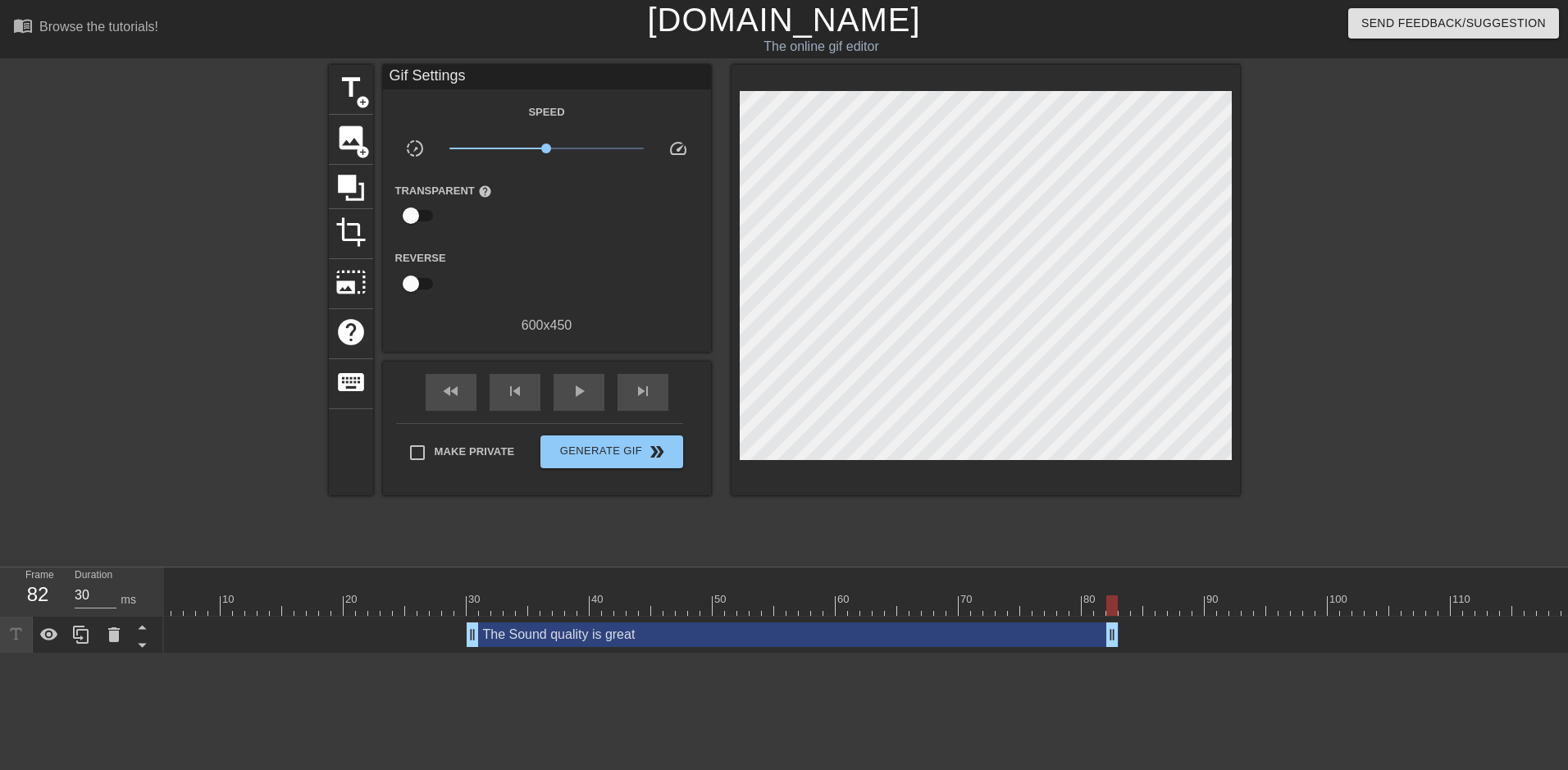 scroll, scrollTop: 0, scrollLeft: 0, axis: both 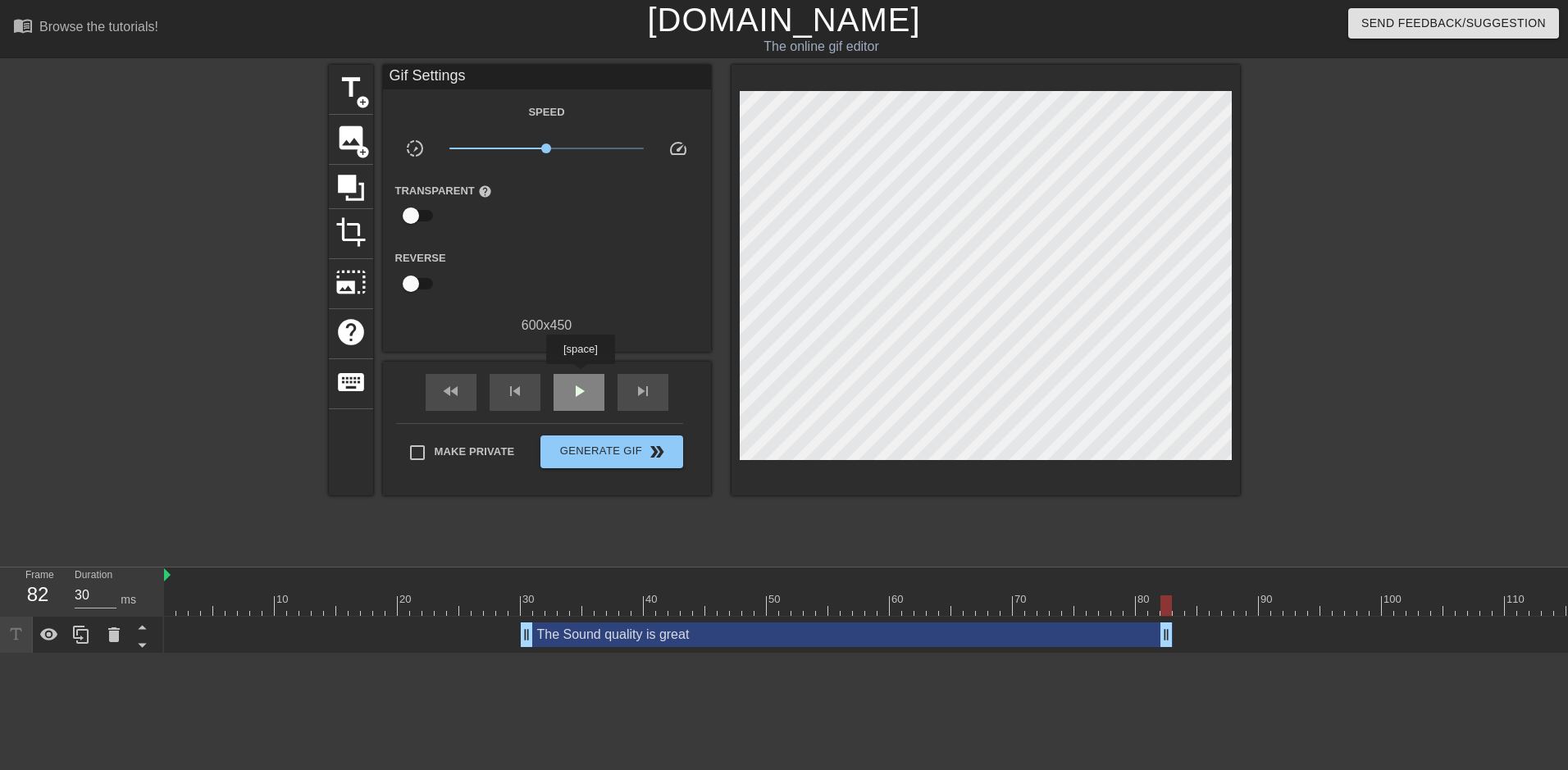 click on "play_arrow" at bounding box center [579, 392] 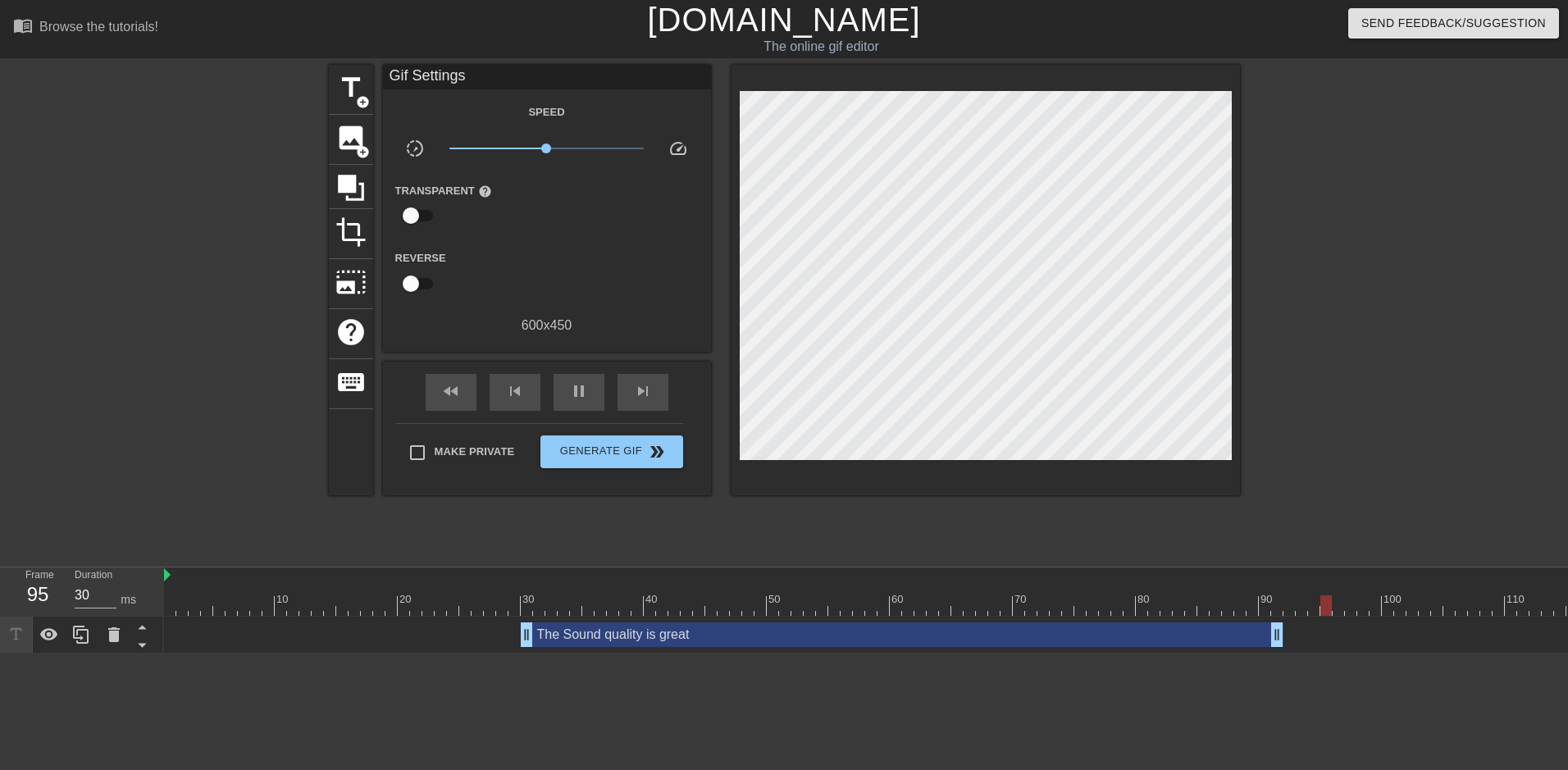 drag, startPoint x: 1168, startPoint y: 637, endPoint x: 1277, endPoint y: 633, distance: 109.07337 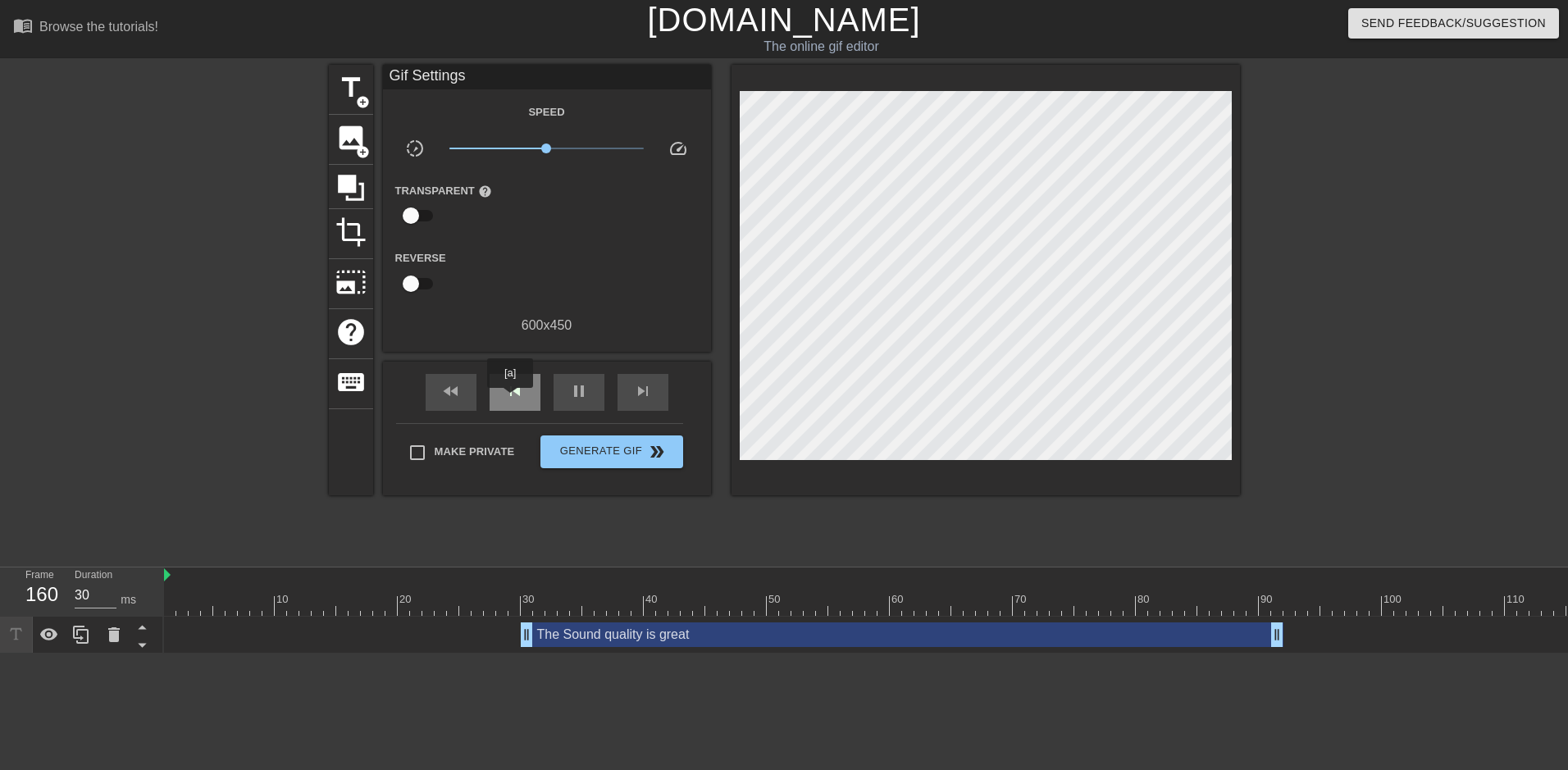 click on "skip_previous" at bounding box center (515, 391) 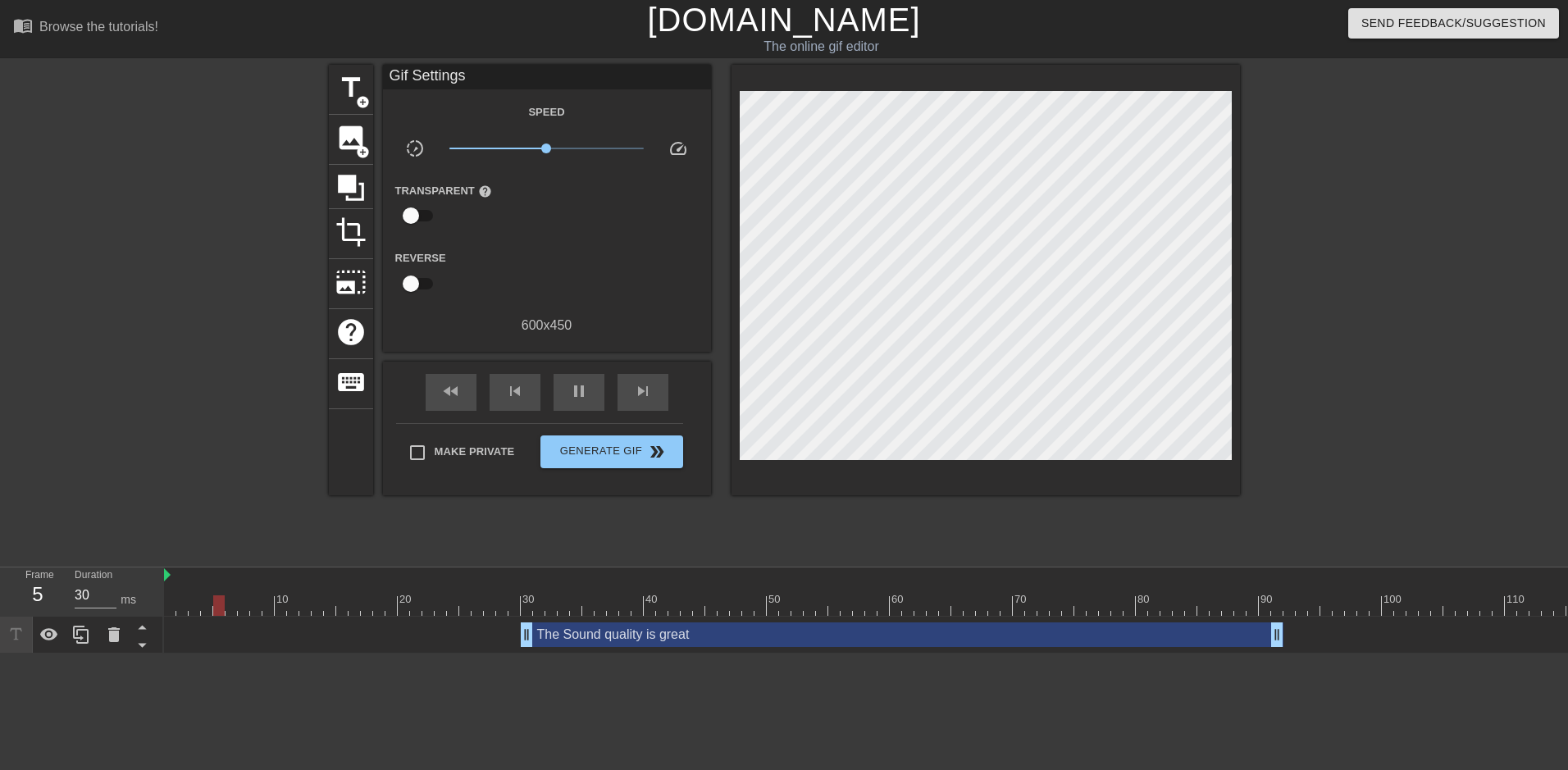 click on "fast_rewind skip_previous pause skip_next" at bounding box center (547, 392) 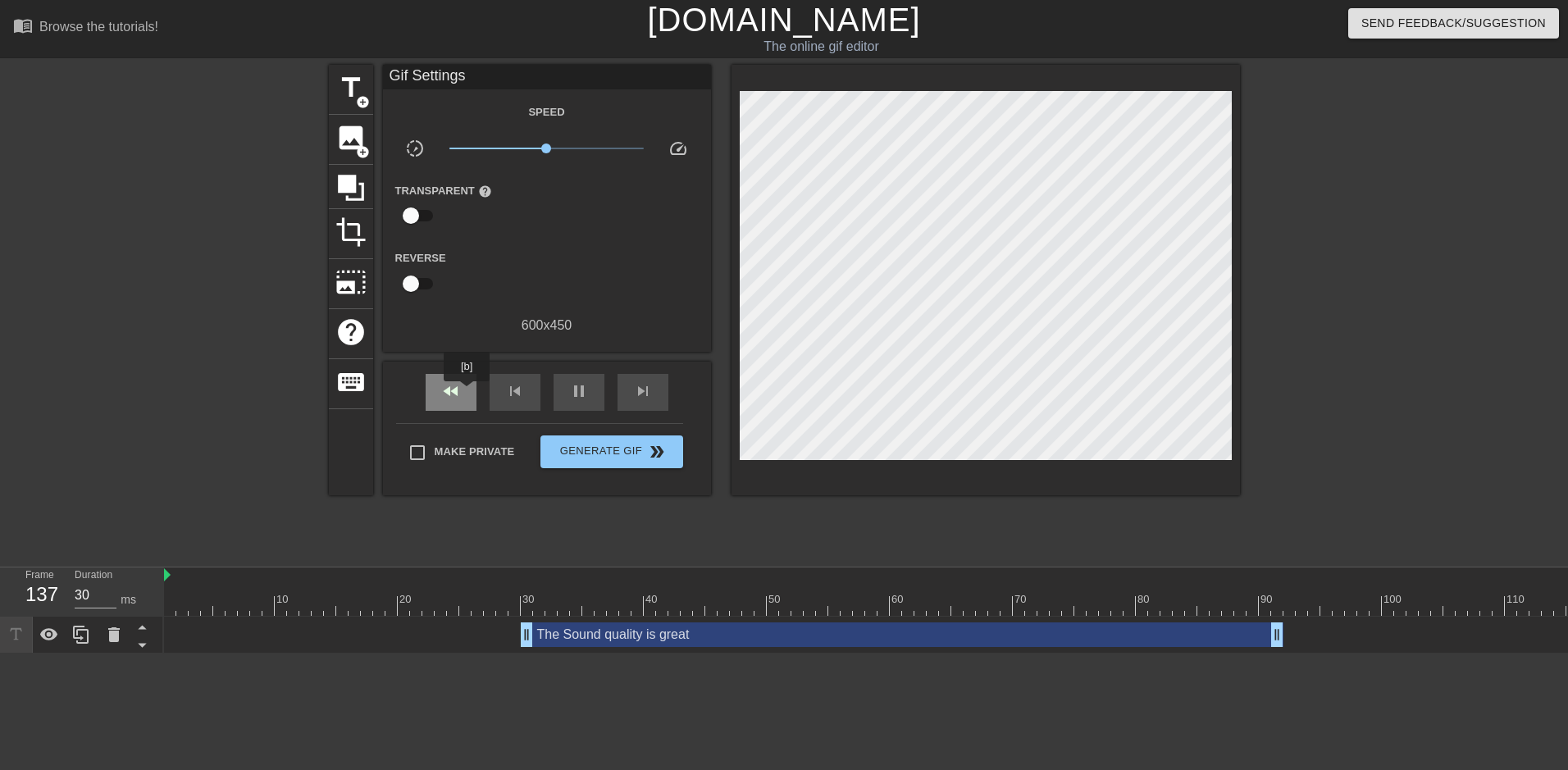click on "fast_rewind" at bounding box center [451, 392] 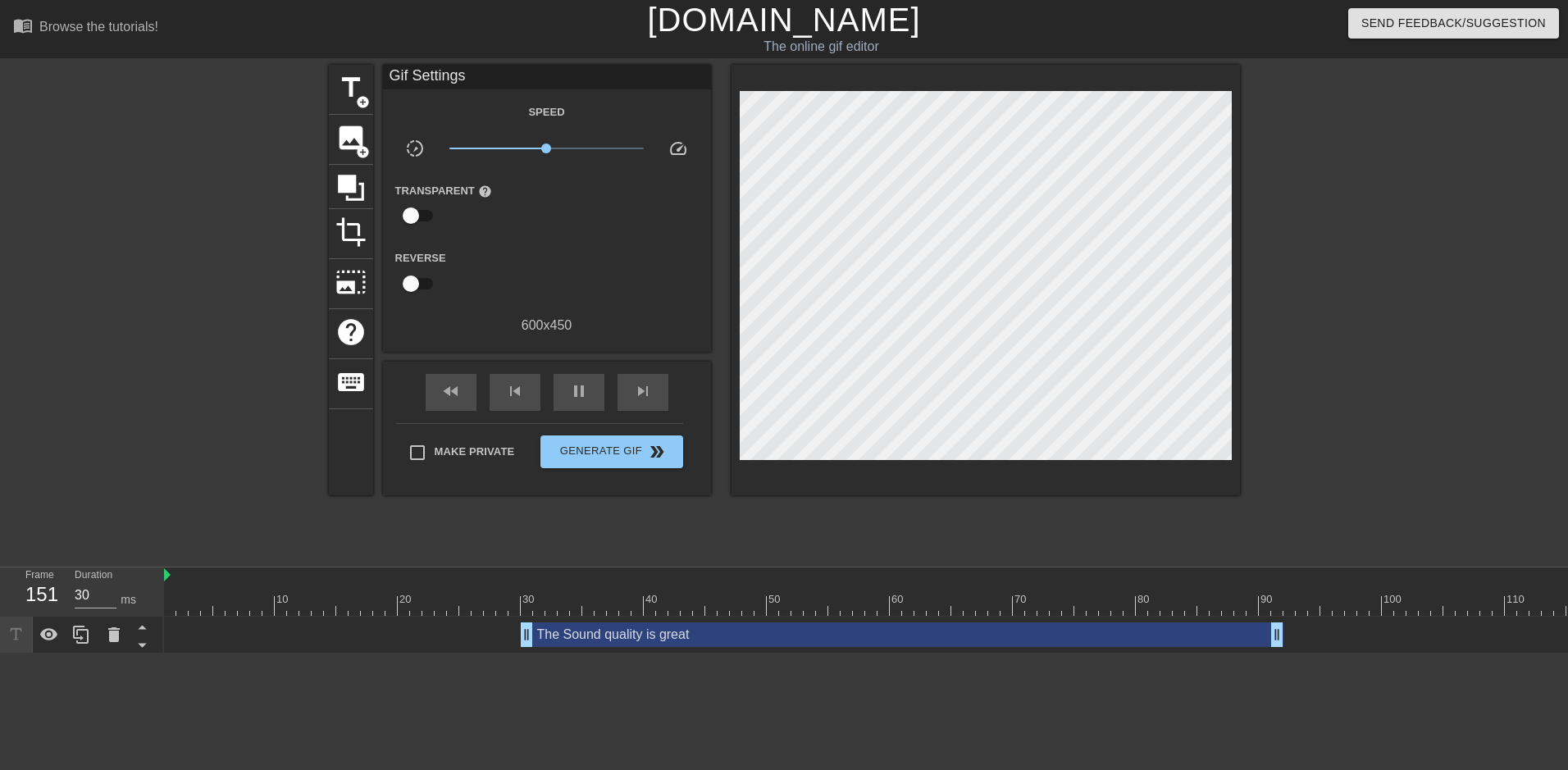 click on "The Sound quality is great drag_handle drag_handle" at bounding box center (902, 635) 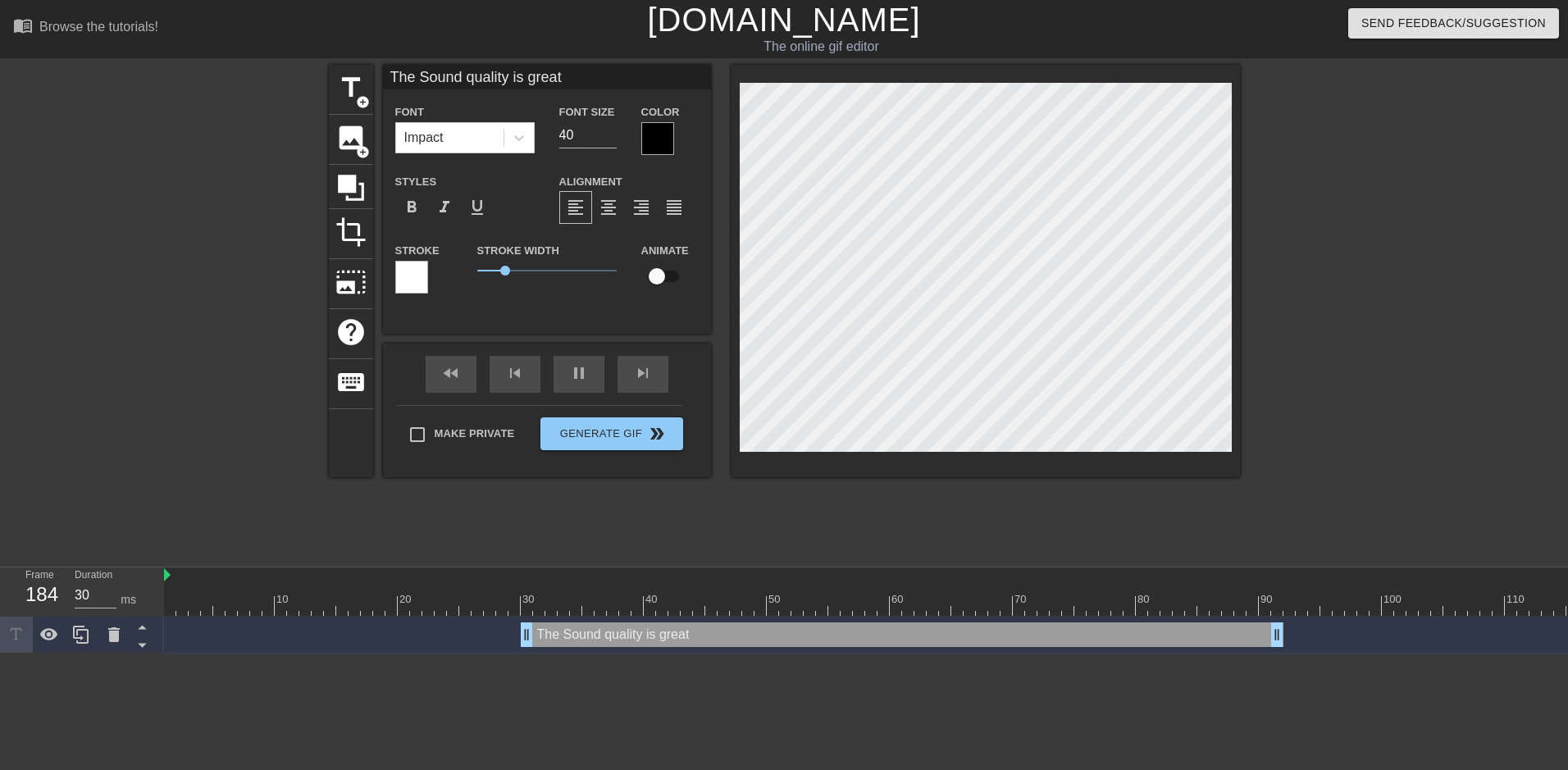 click on "The Sound quality is great" at bounding box center (547, 77) 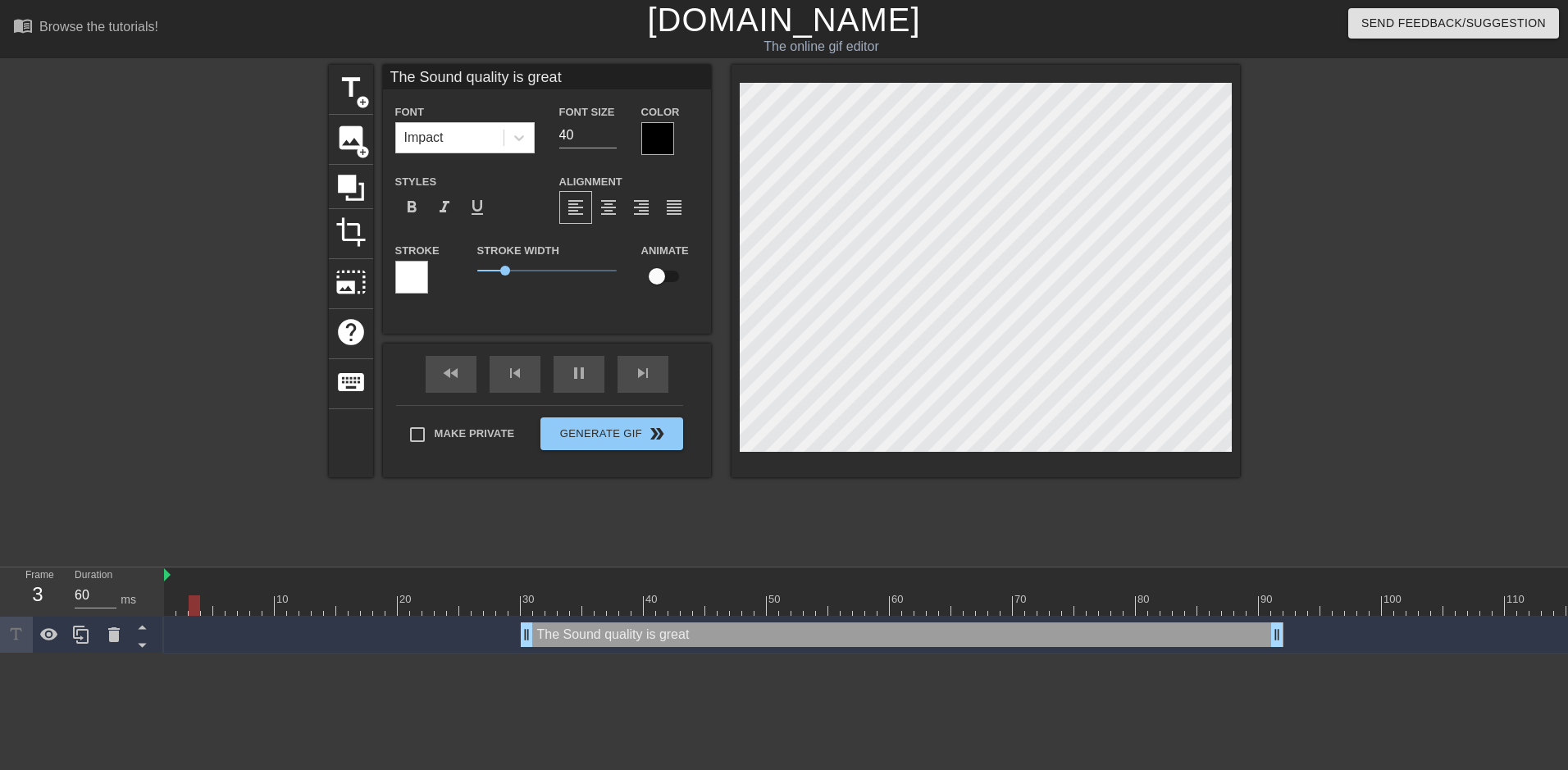 type on "30" 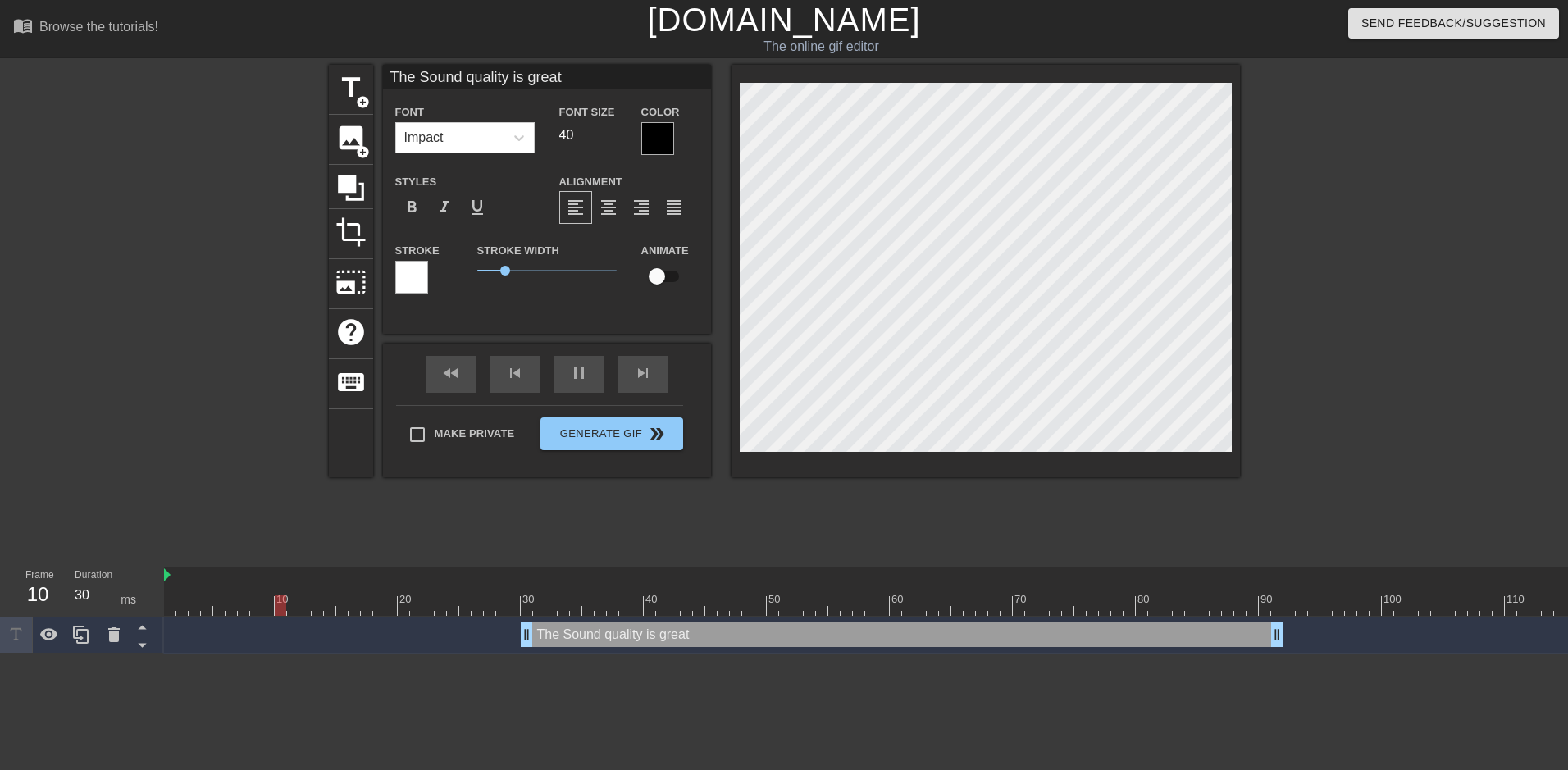 type on "The ound quality is great" 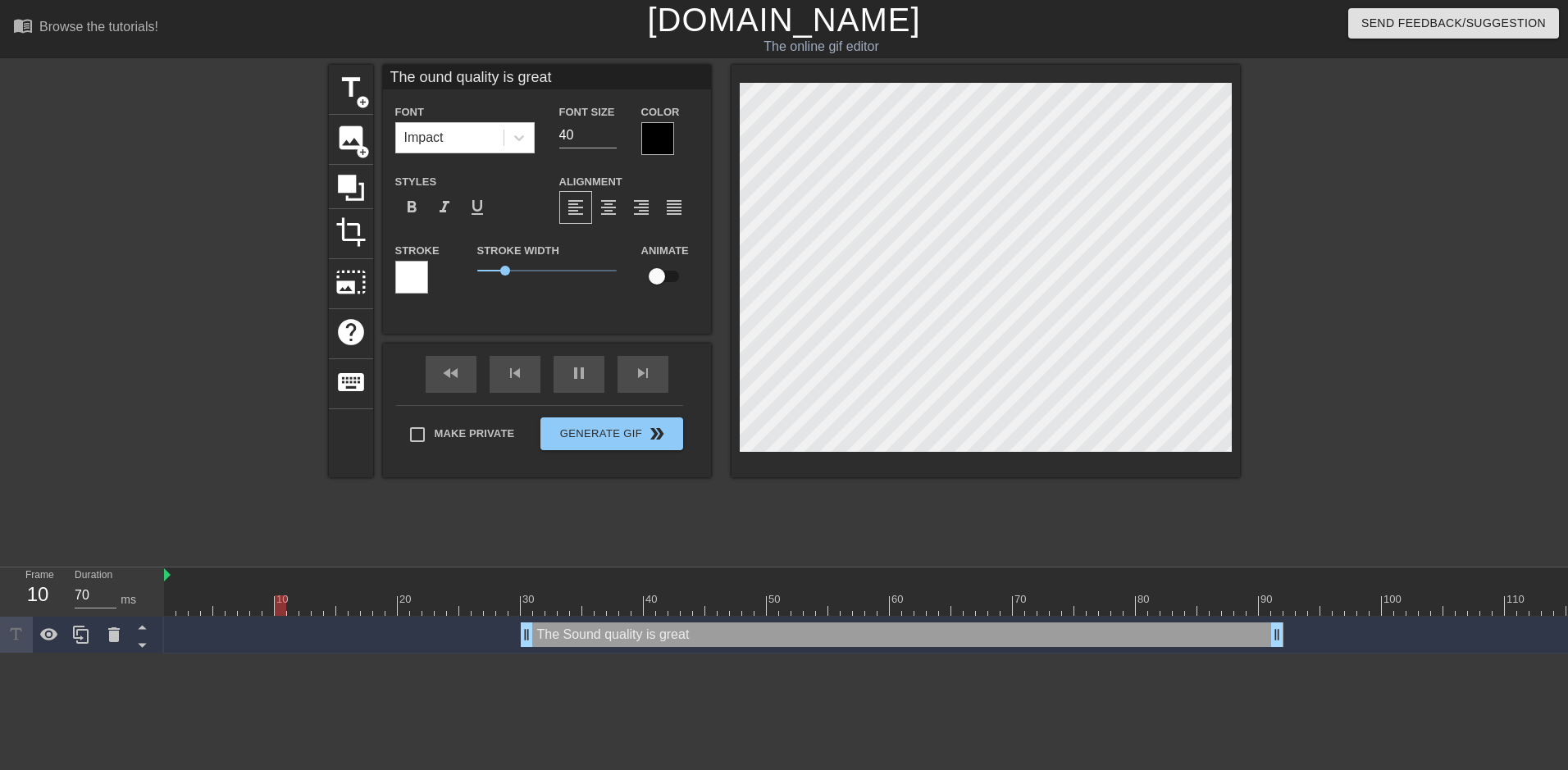 type on "30" 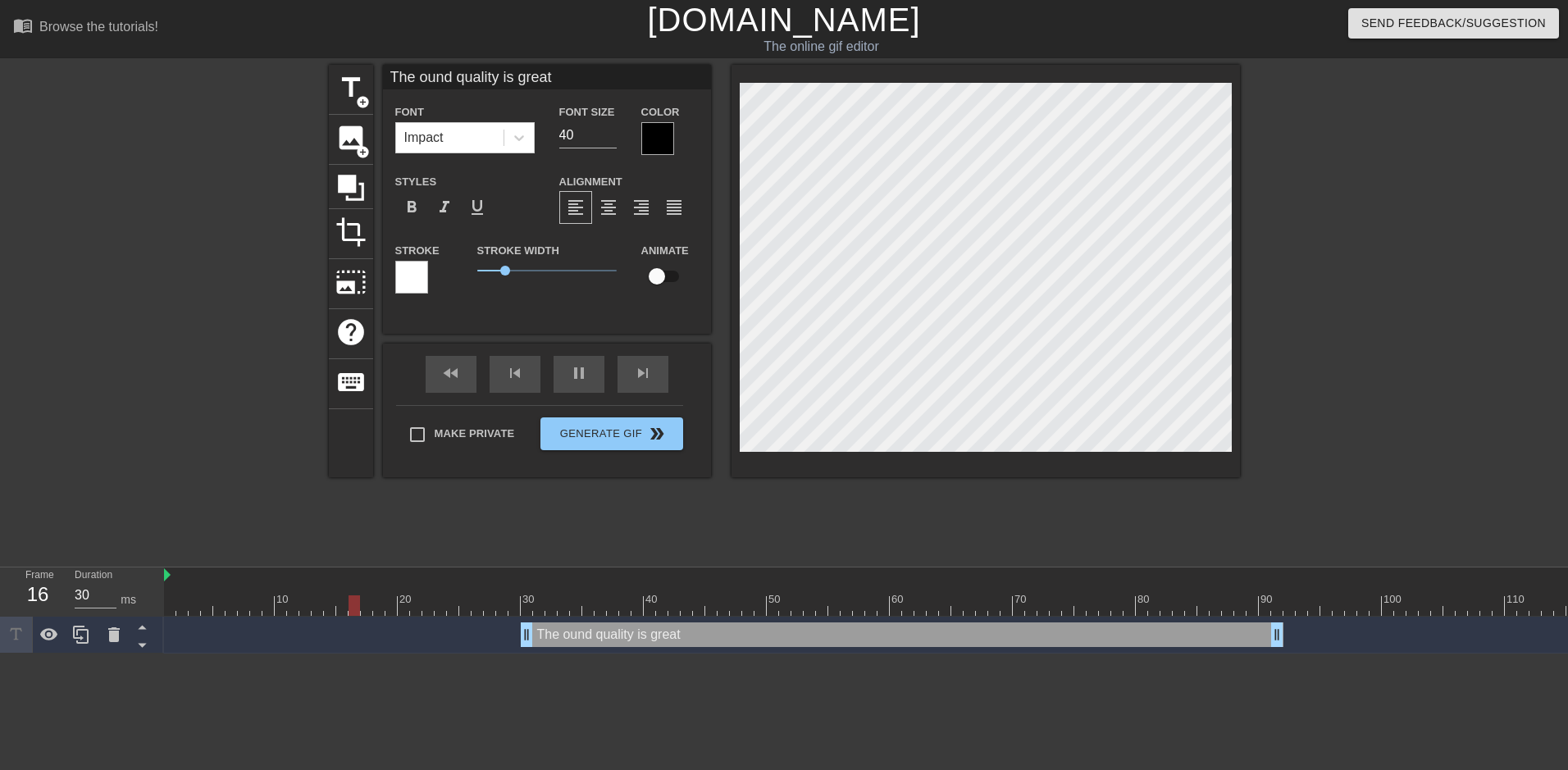 type on "The sound quality is great" 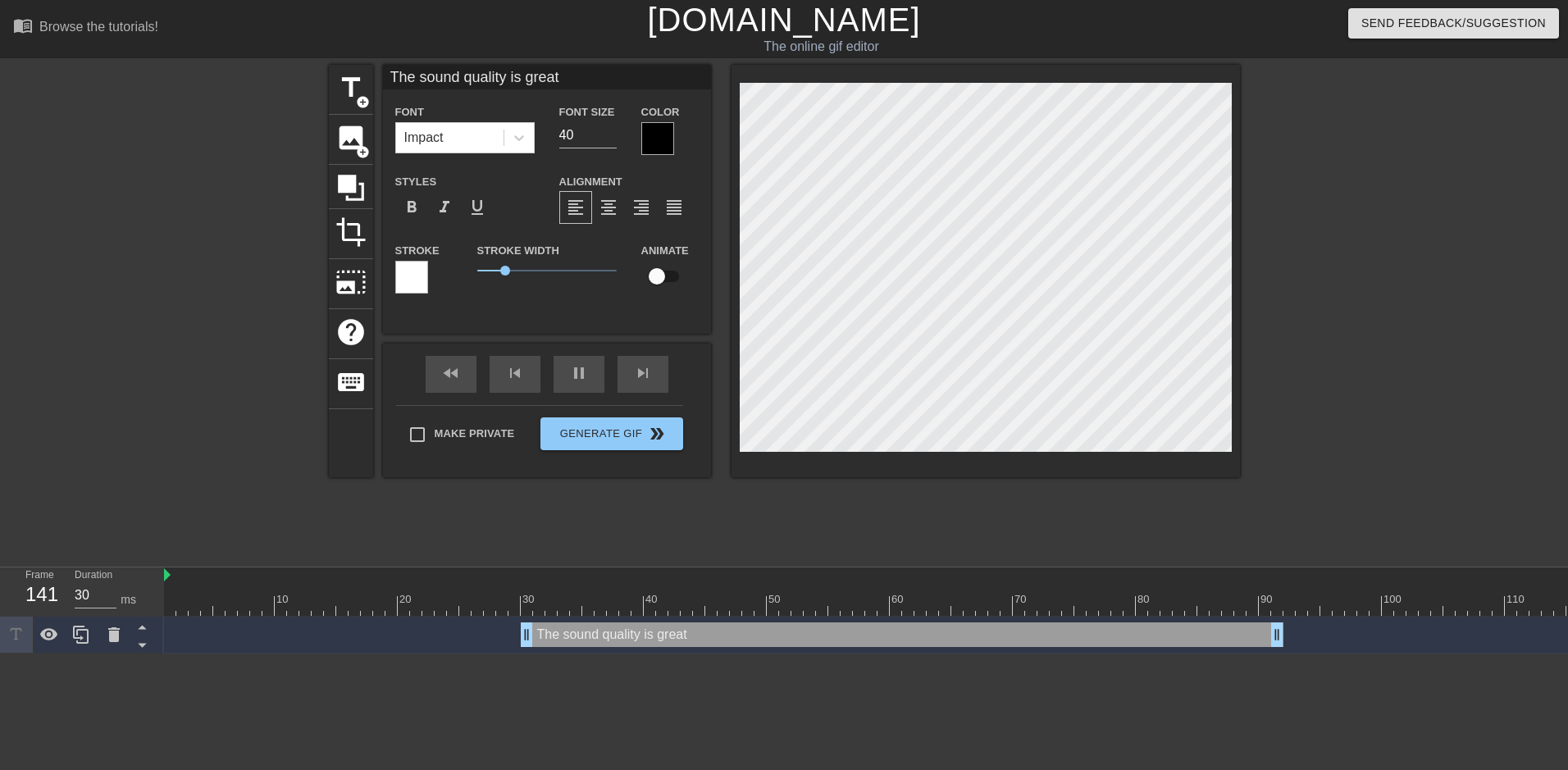 click on "menu_book Browse the tutorials! Gifntext.com The online gif editor Send Feedback/Suggestion     title add_circle image add_circle crop photo_size_select_large help keyboard The sound quality is great Font Impact Font Size 40 Color Styles format_bold format_italic format_underline Alignment format_align_left format_align_center format_align_right format_align_justify Stroke Stroke Width 1 Animate fast_rewind skip_previous pause skip_next Make Private Generate Gif double_arrow     Frame 141 Duration 30 ms                                       10                                         20                                         30                                         40                                         50                                         60                                         70                                         80" at bounding box center [784, 326] 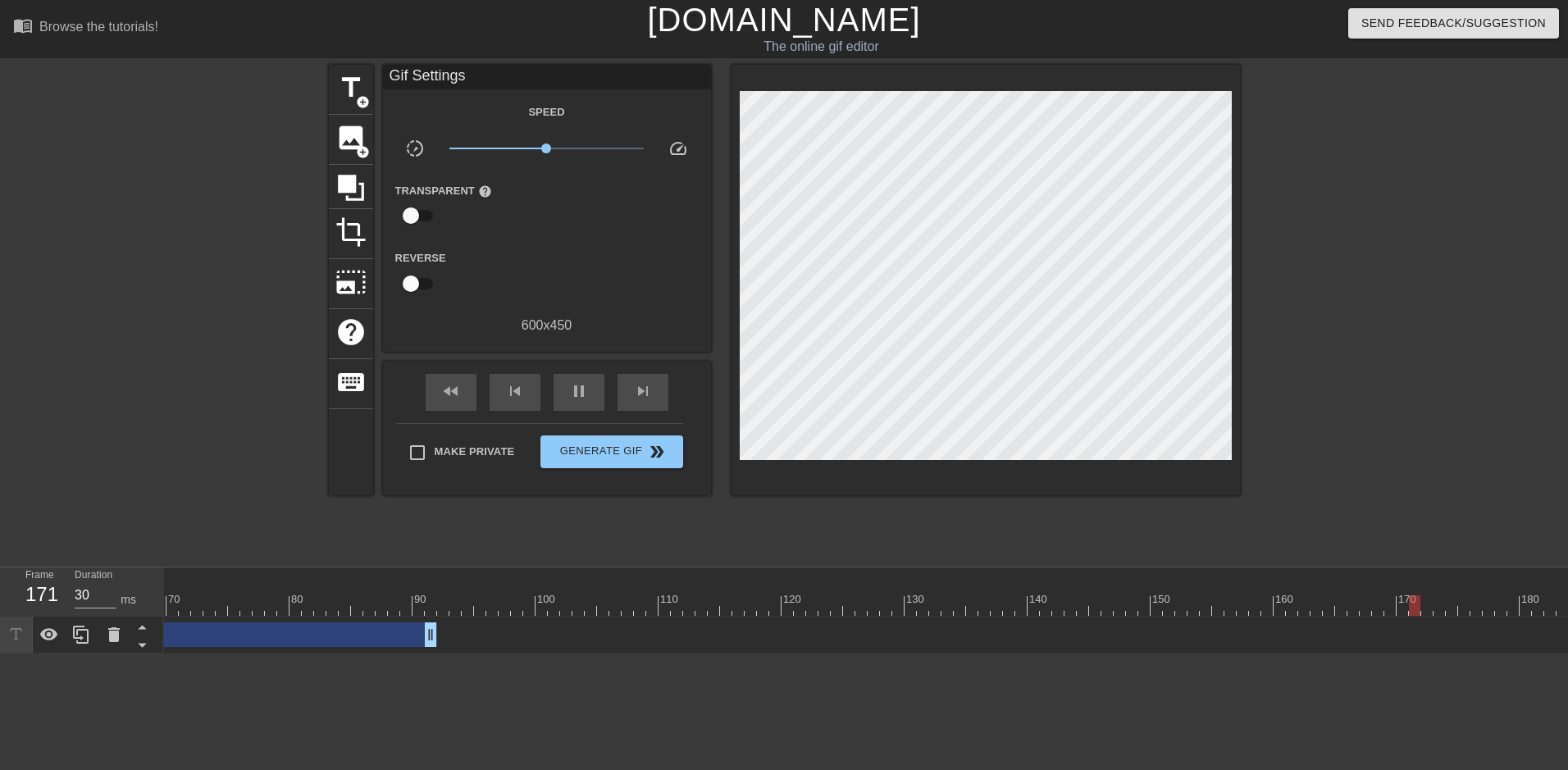 scroll, scrollTop: 0, scrollLeft: 987, axis: horizontal 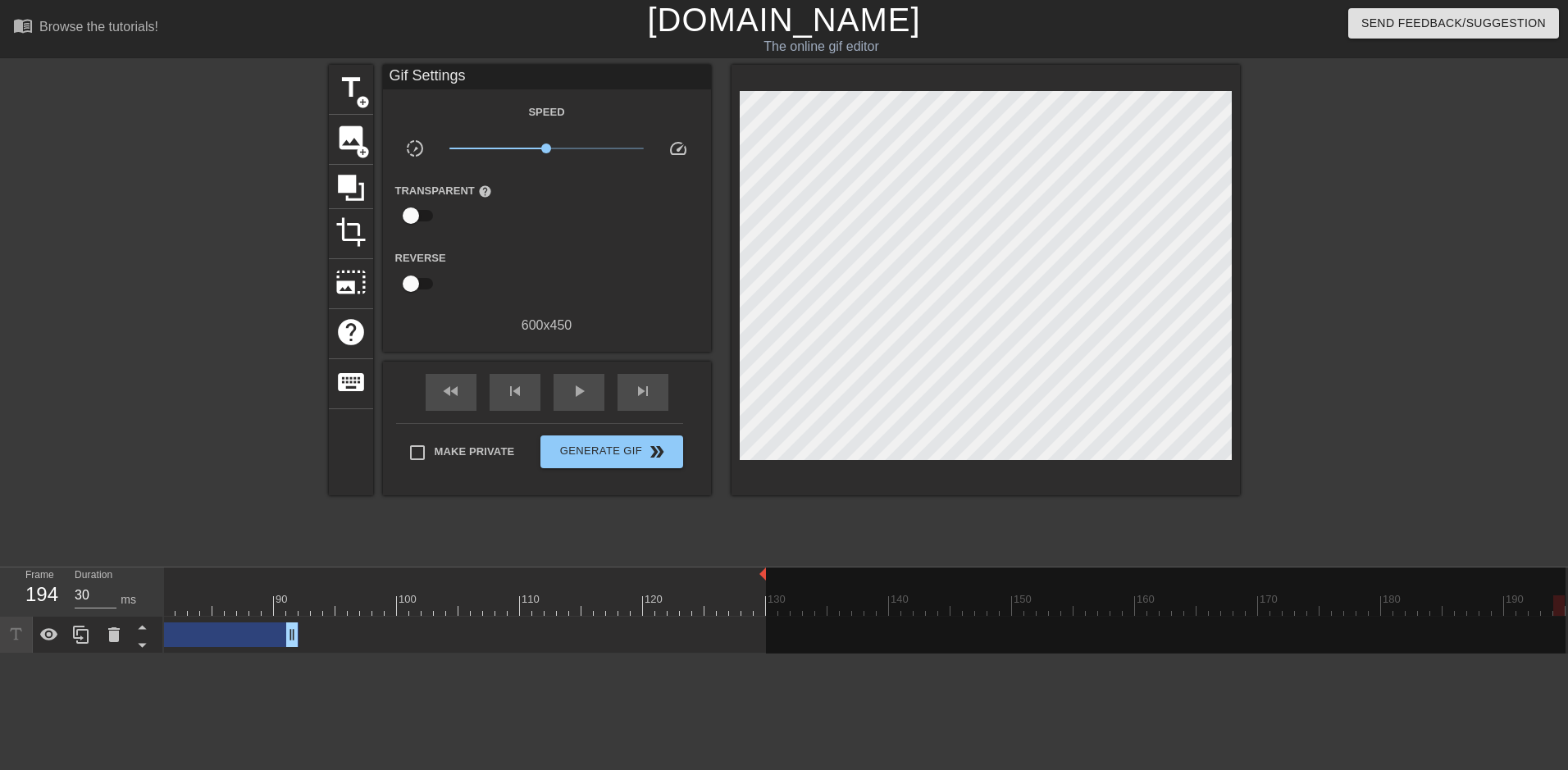 drag, startPoint x: 1561, startPoint y: 572, endPoint x: 763, endPoint y: 571, distance: 798.0006 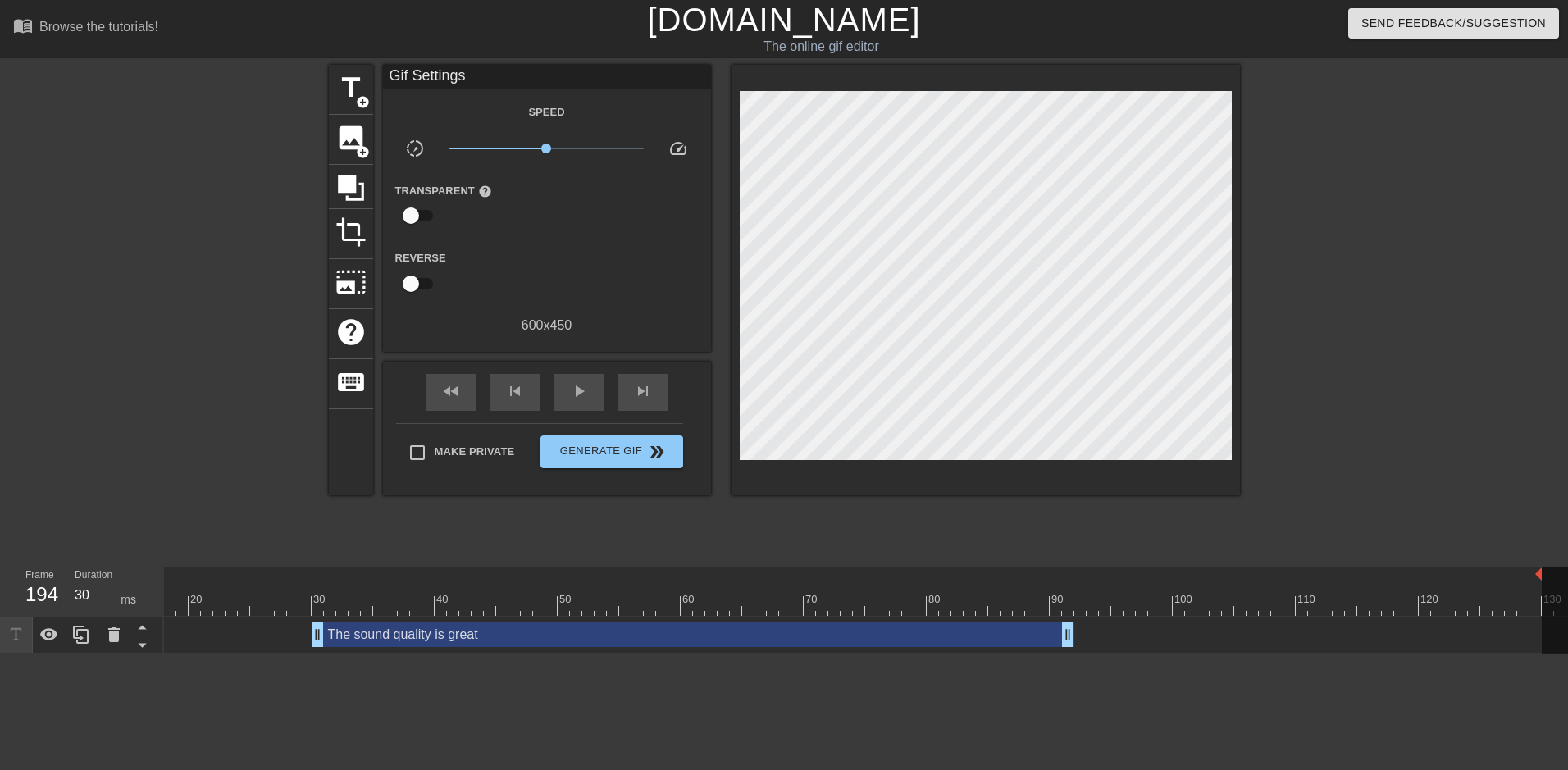 scroll, scrollTop: 0, scrollLeft: 0, axis: both 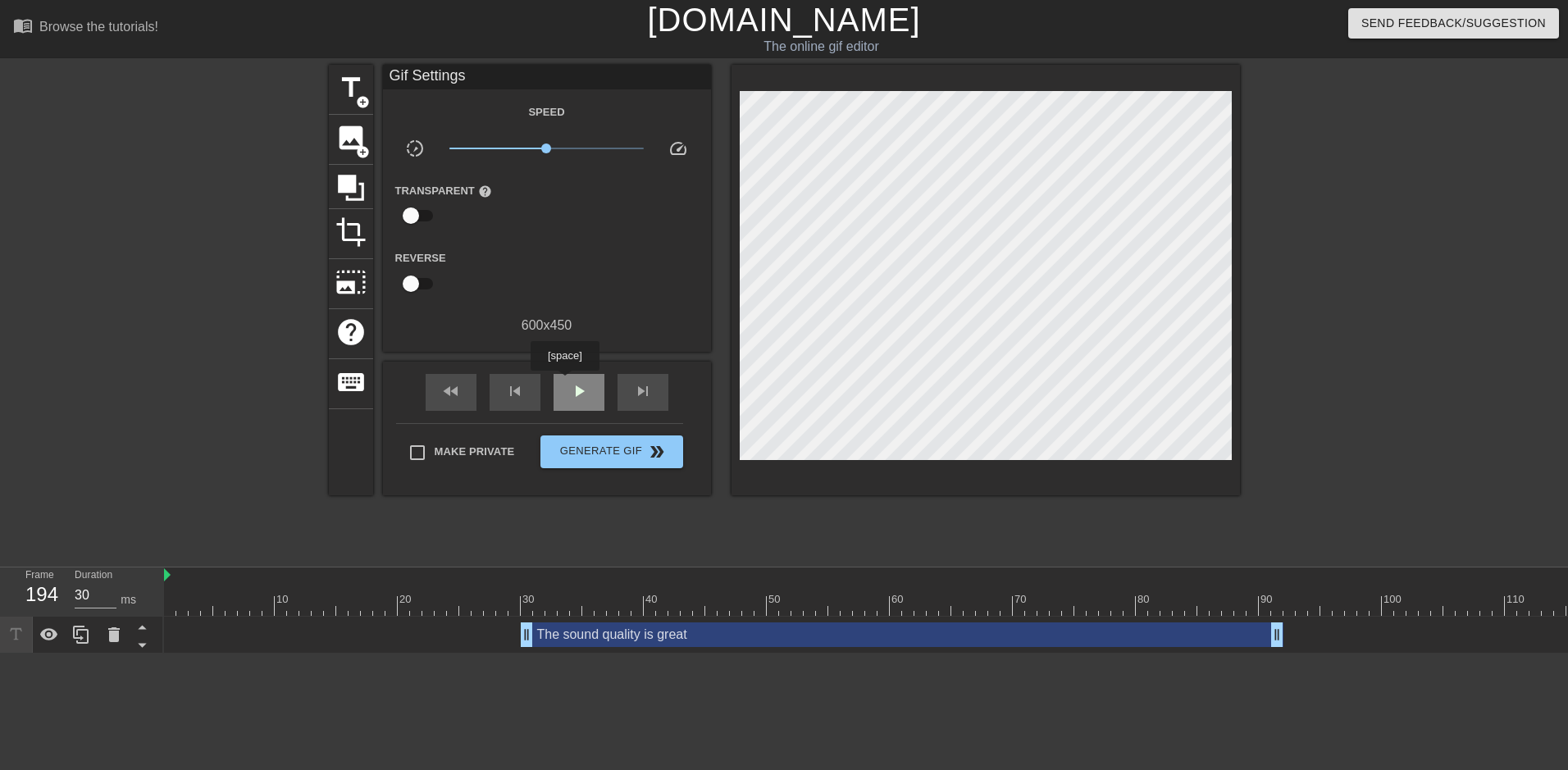 click on "play_arrow" at bounding box center [579, 392] 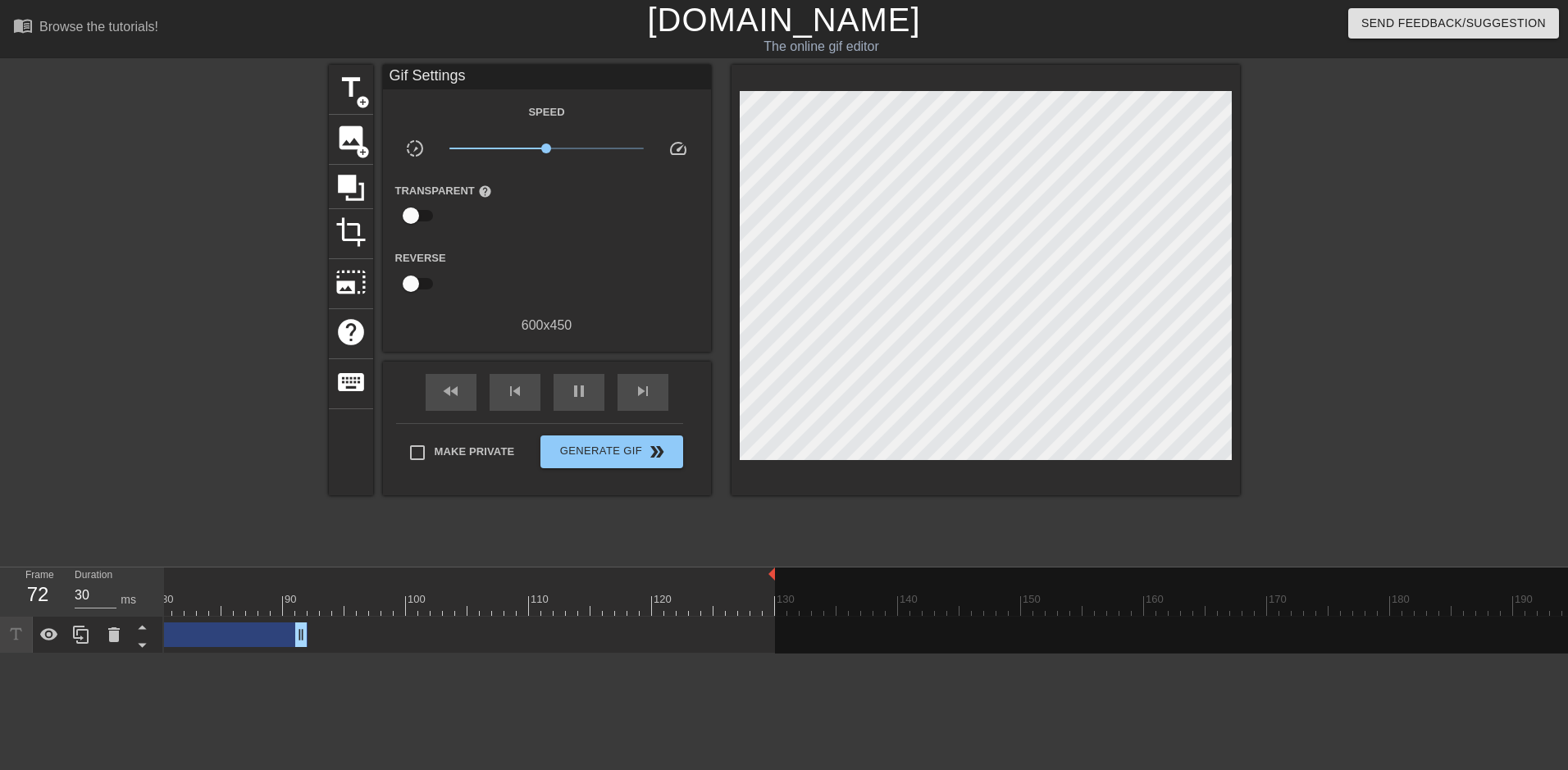scroll, scrollTop: 0, scrollLeft: 997, axis: horizontal 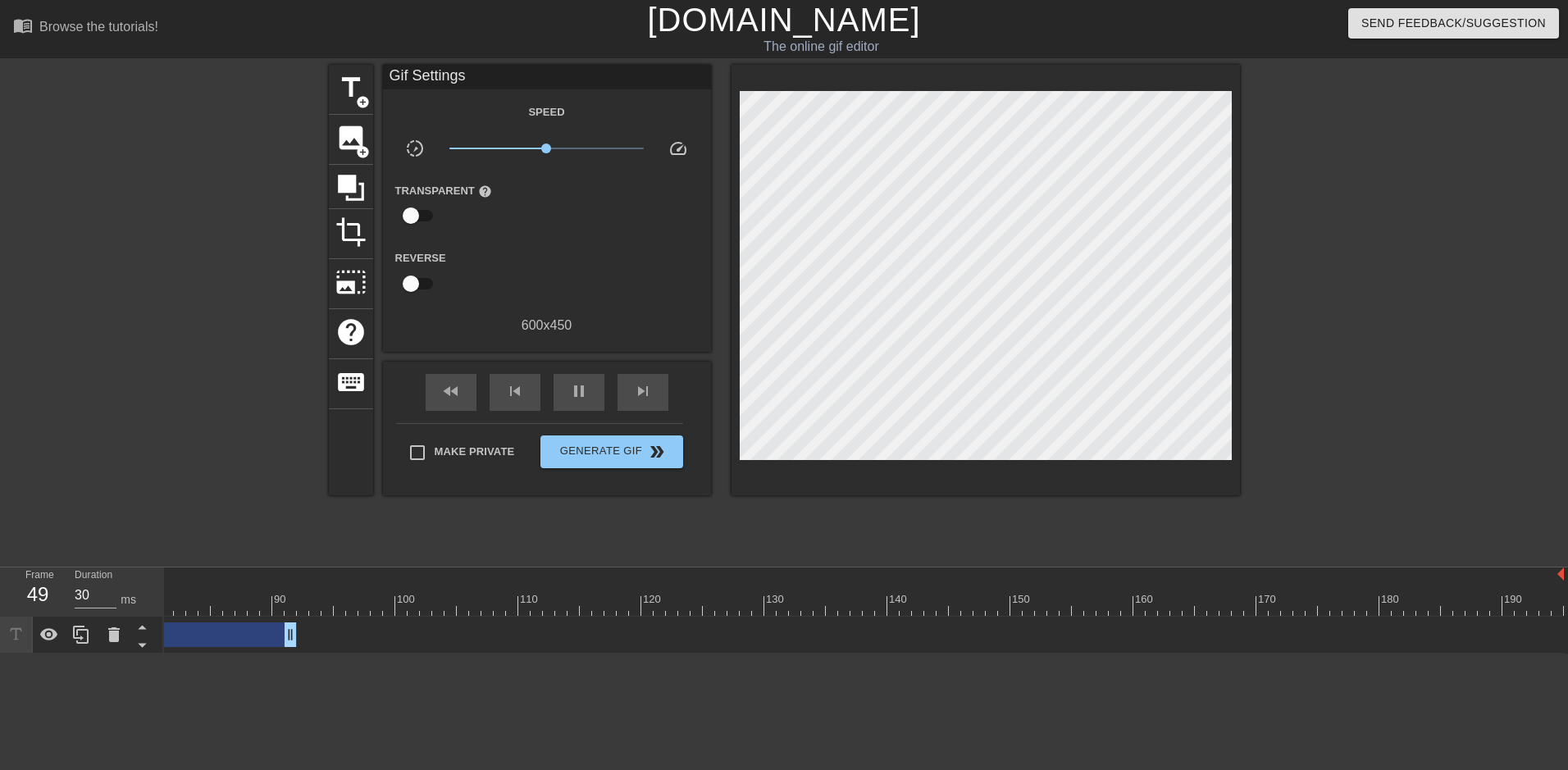 drag, startPoint x: 752, startPoint y: 576, endPoint x: 1570, endPoint y: 602, distance: 818.4131 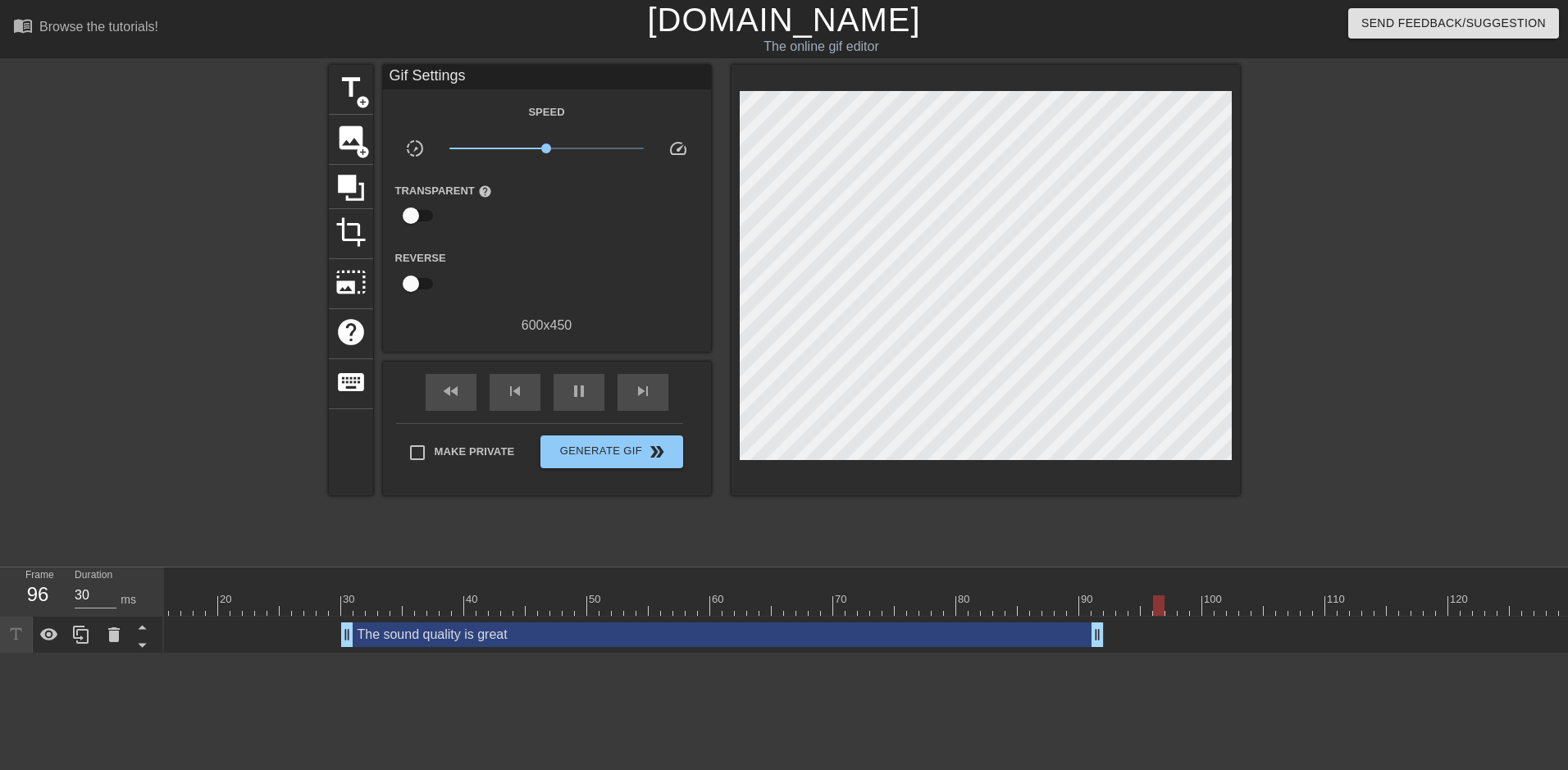 scroll, scrollTop: 0, scrollLeft: 0, axis: both 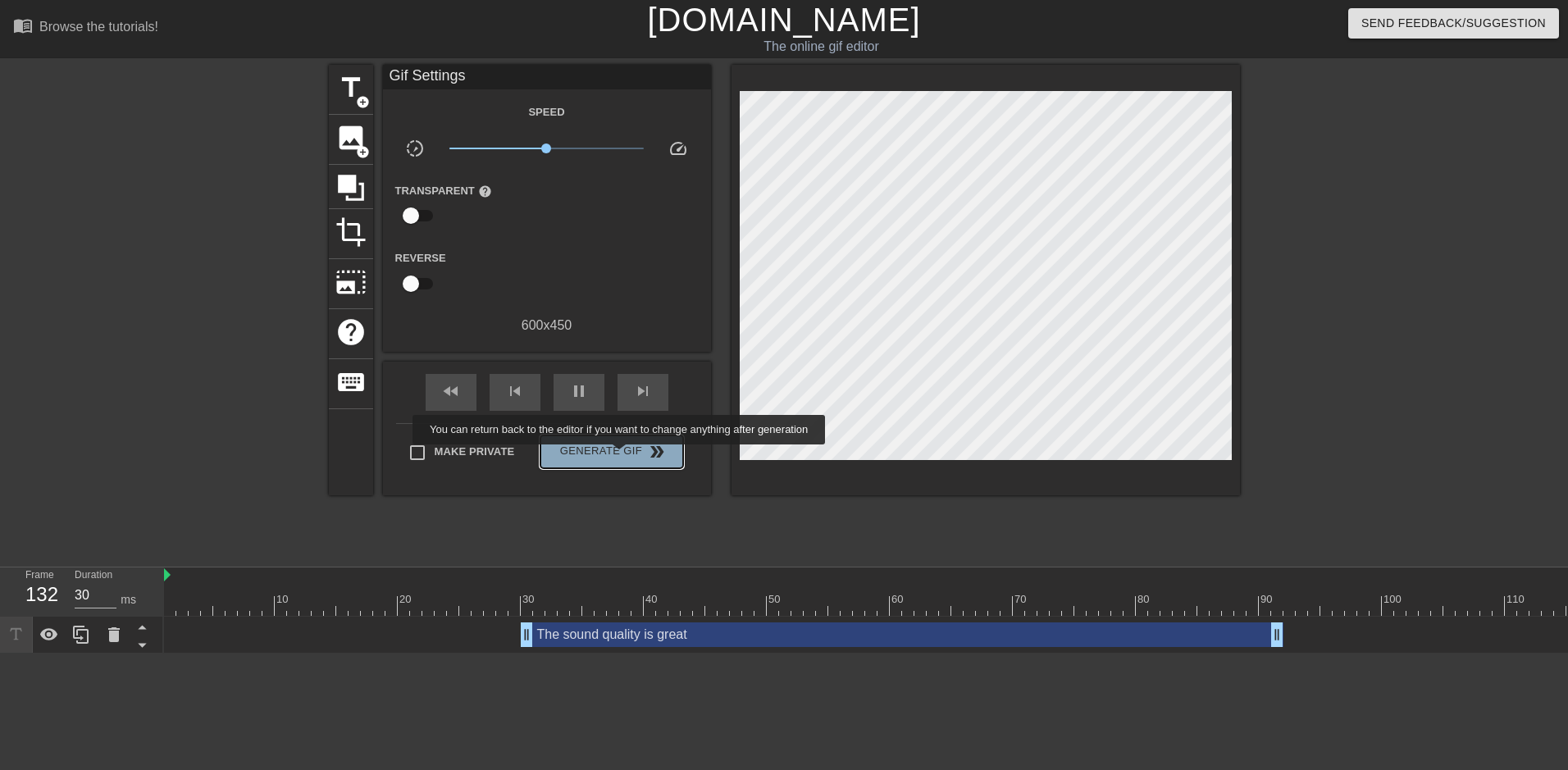 type on "60" 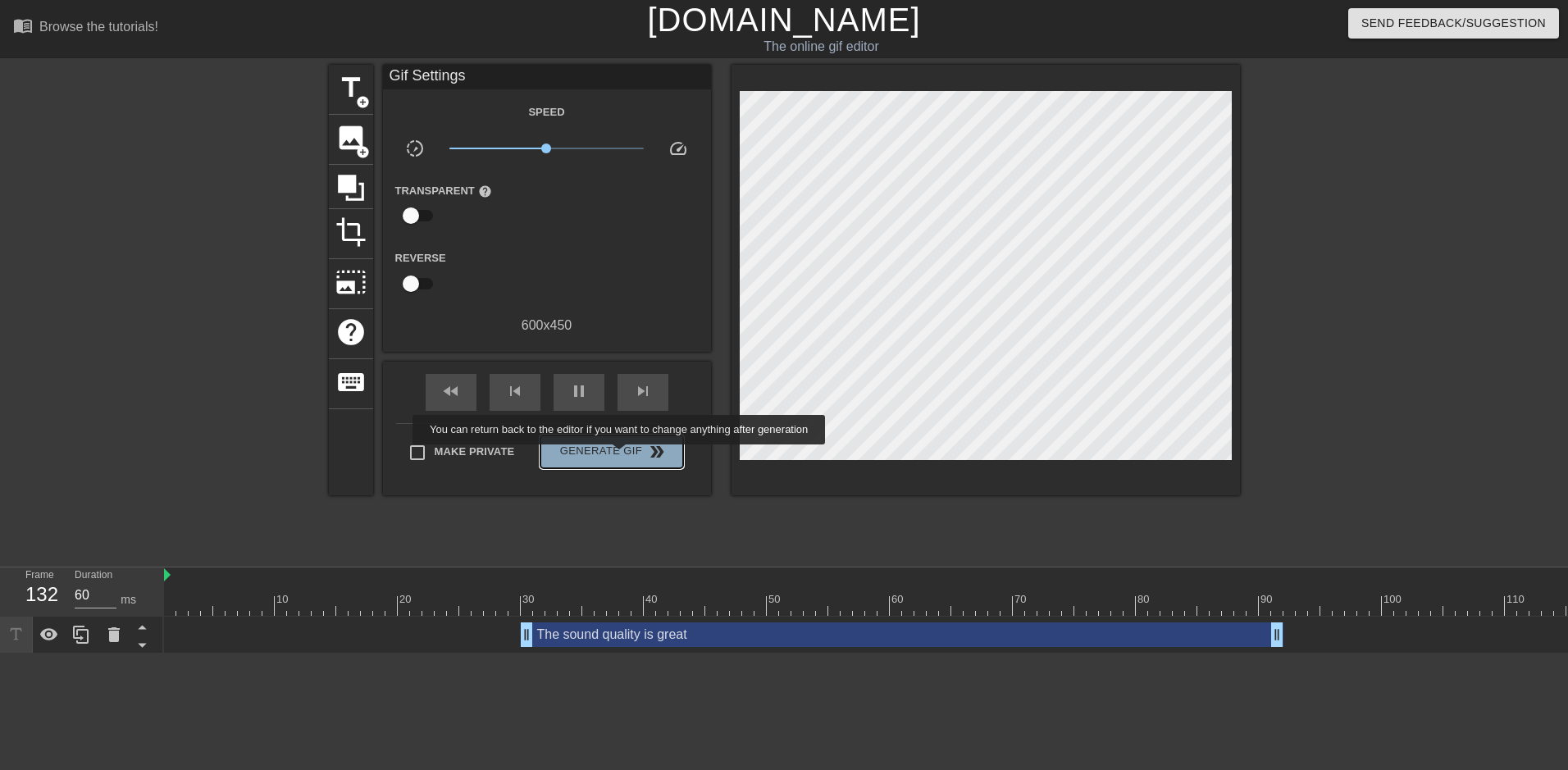 click on "Generate Gif double_arrow" at bounding box center [611, 452] 